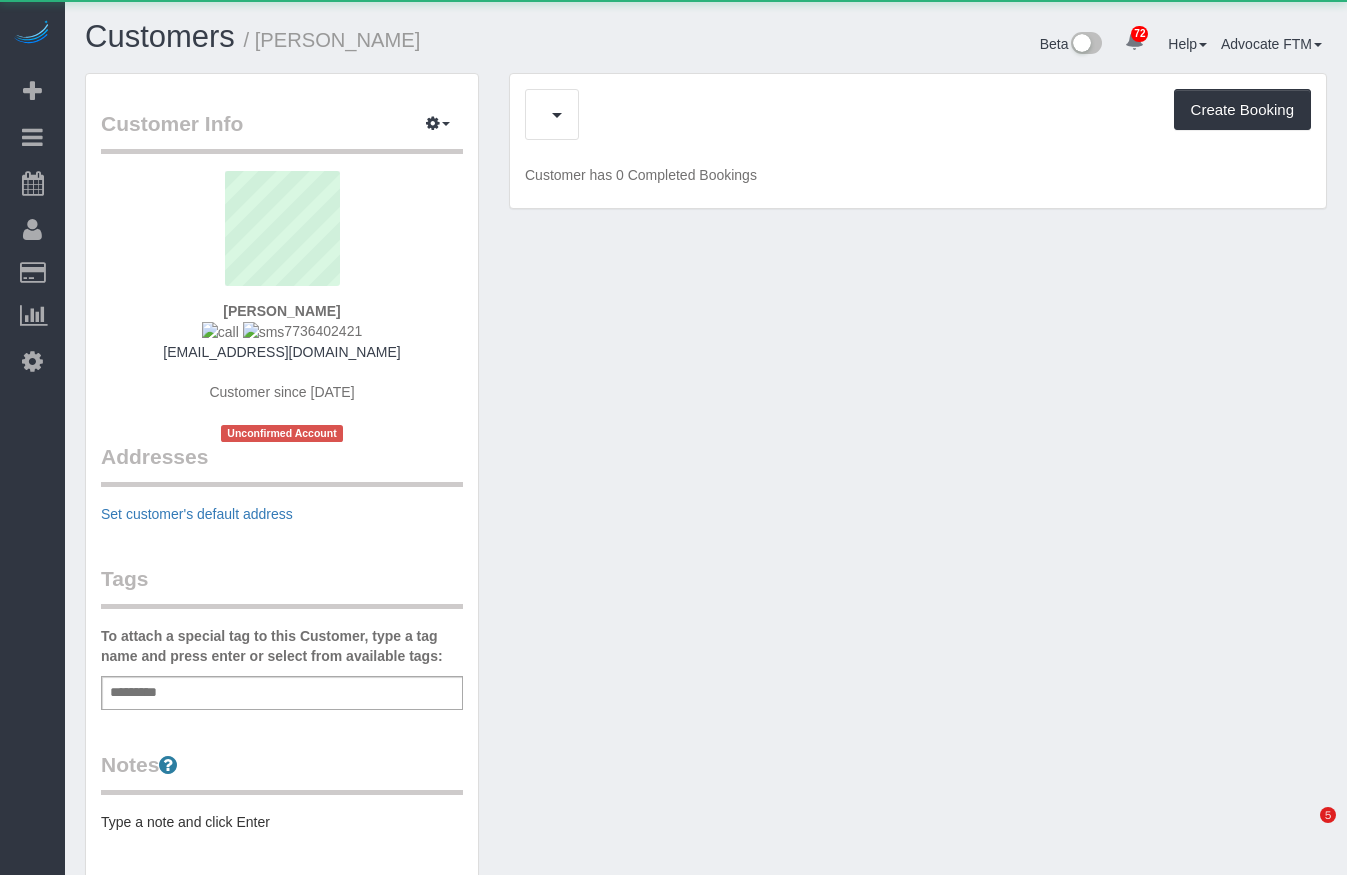 scroll, scrollTop: 0, scrollLeft: 0, axis: both 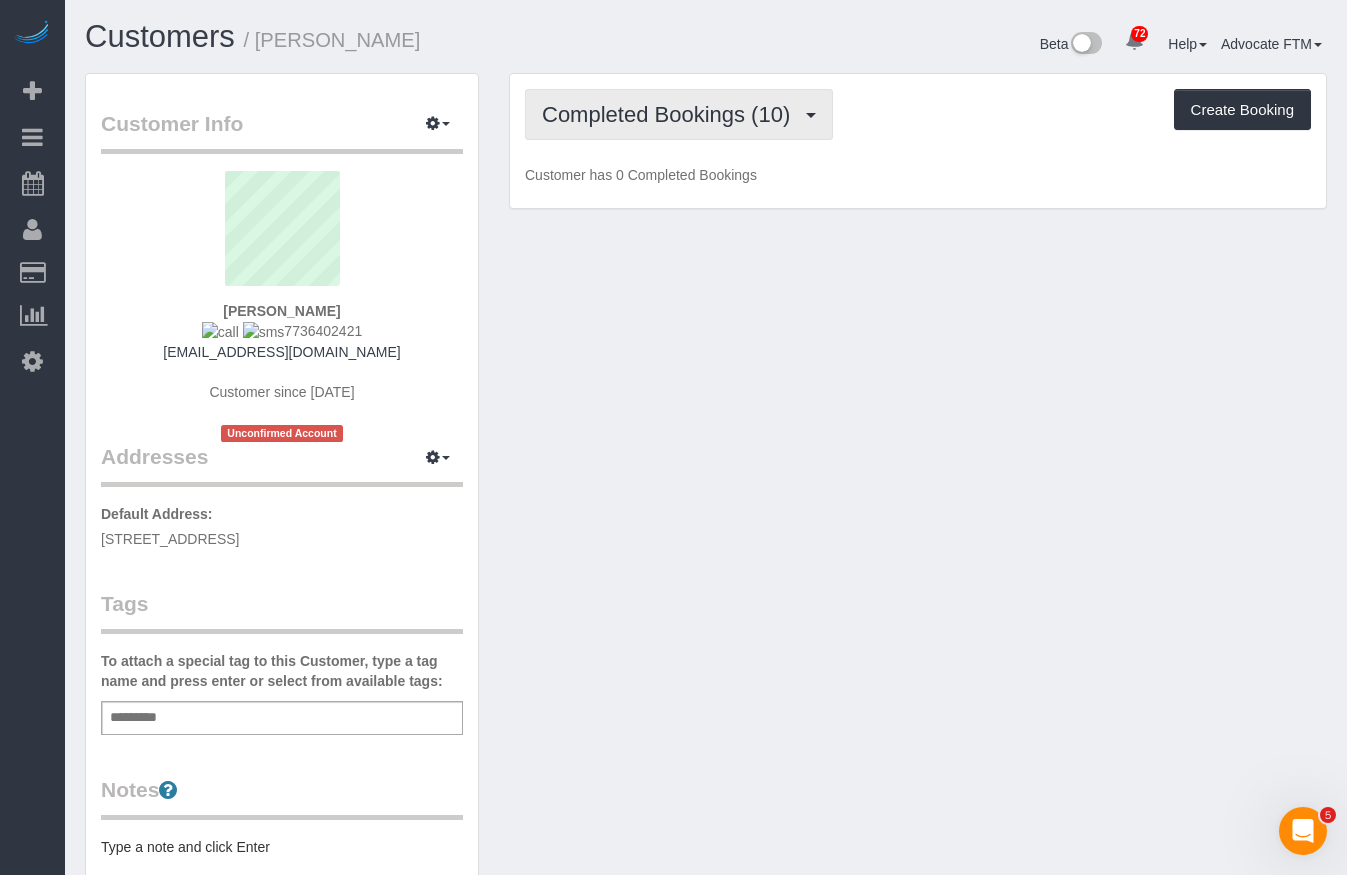 click on "Completed Bookings (10)" at bounding box center [679, 114] 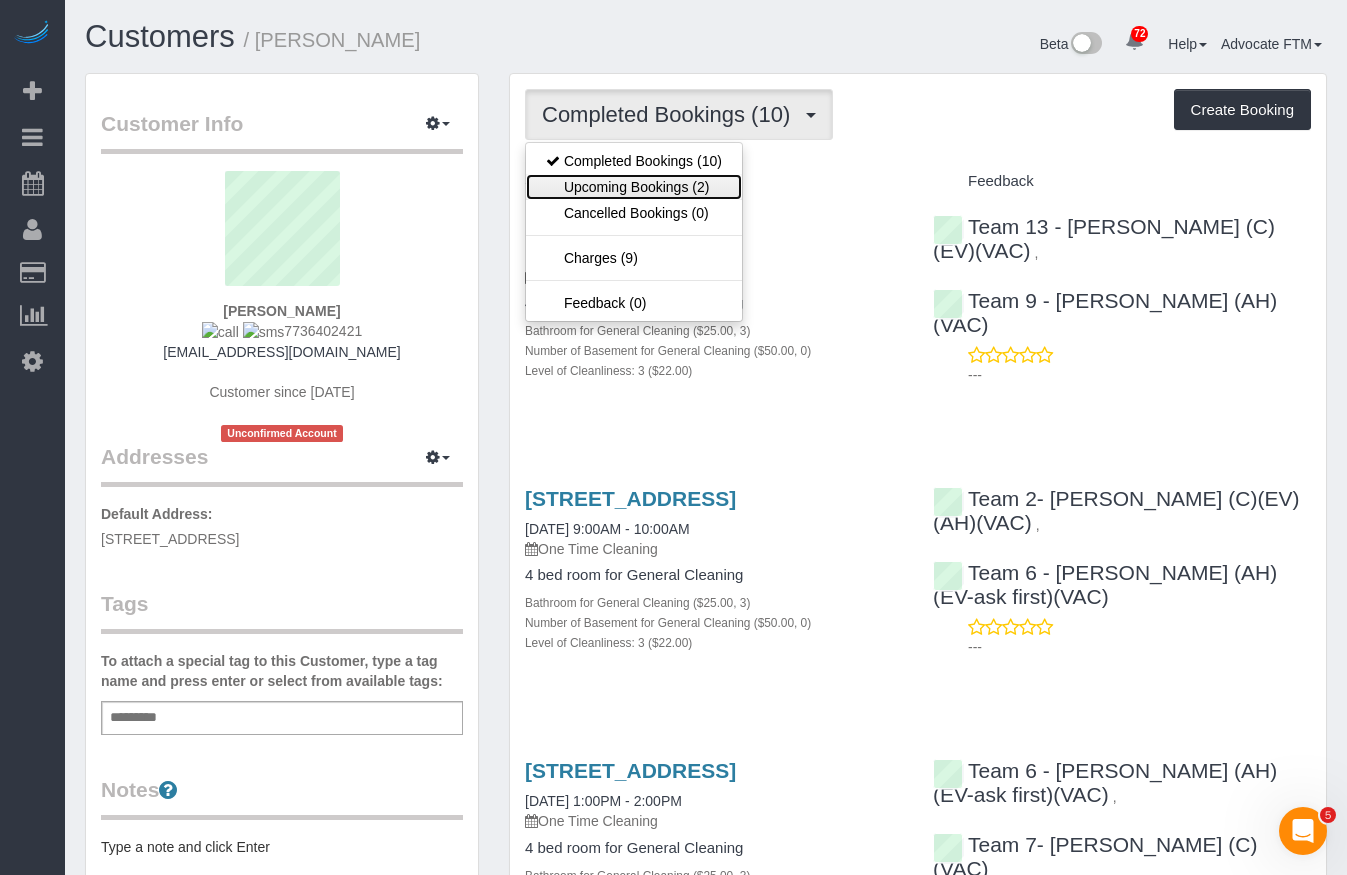 click on "Upcoming Bookings (2)" at bounding box center (634, 187) 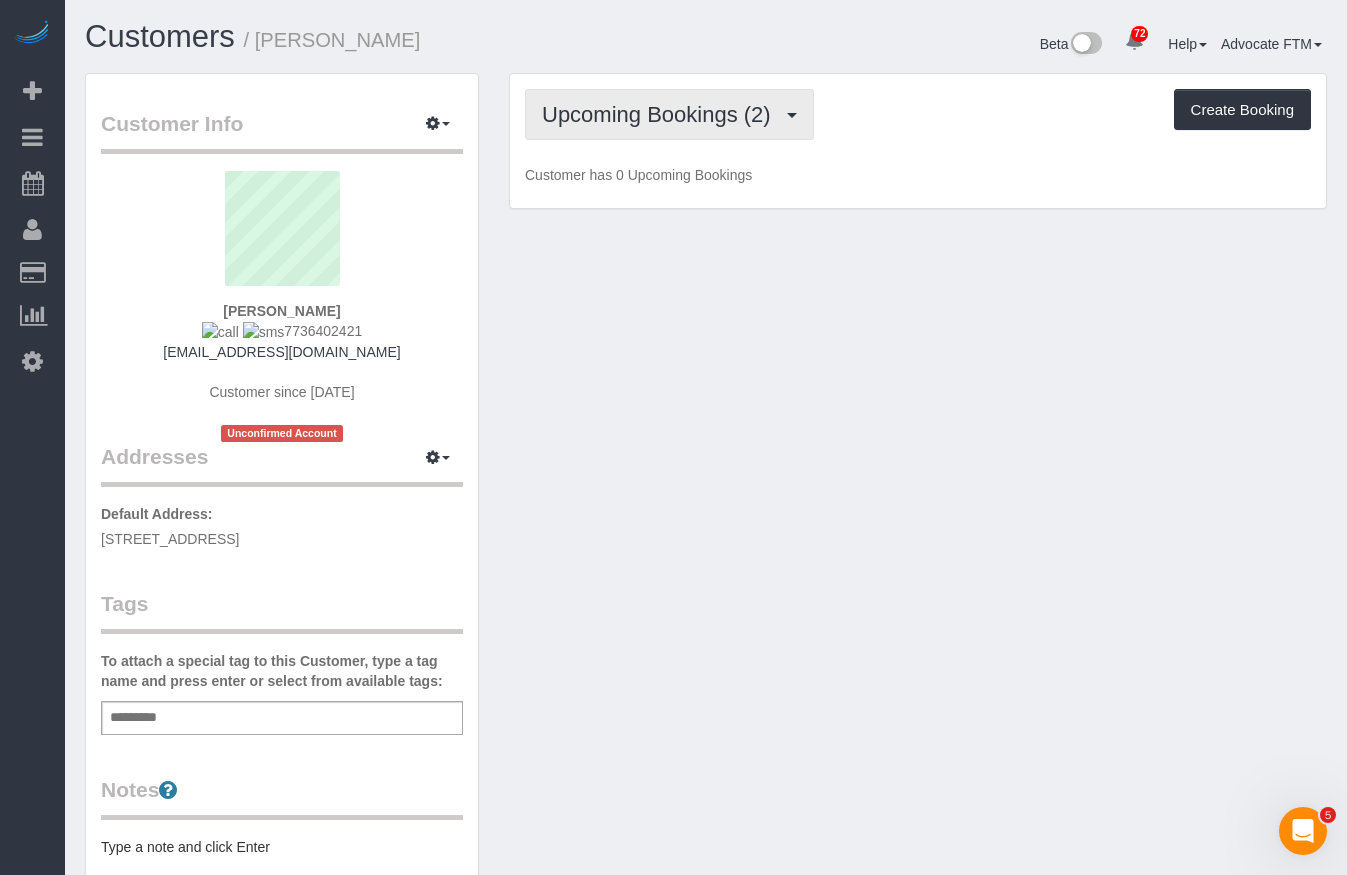 click on "Upcoming Bookings (2)" at bounding box center (661, 114) 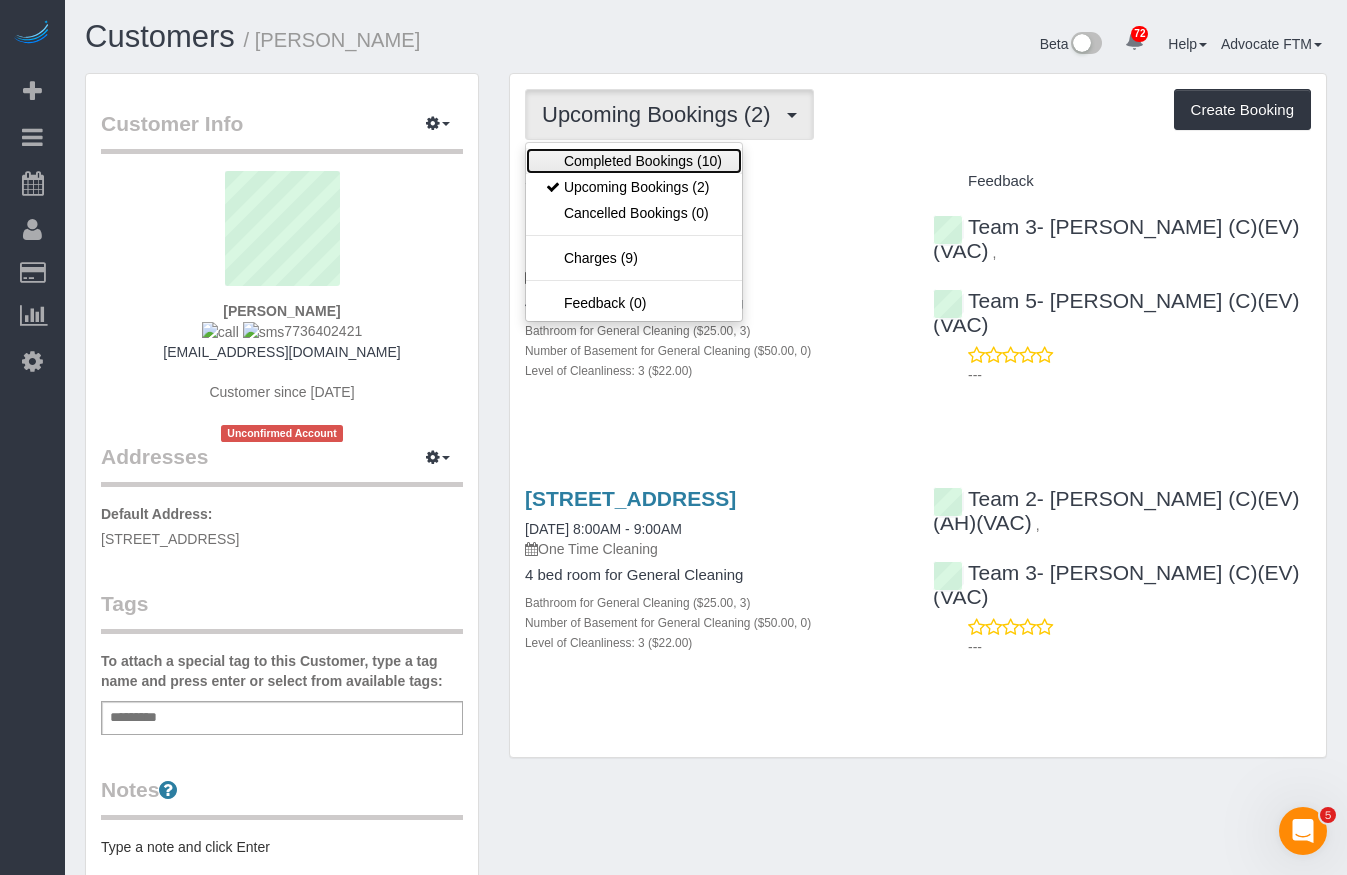 click on "Completed Bookings (10)" at bounding box center (634, 161) 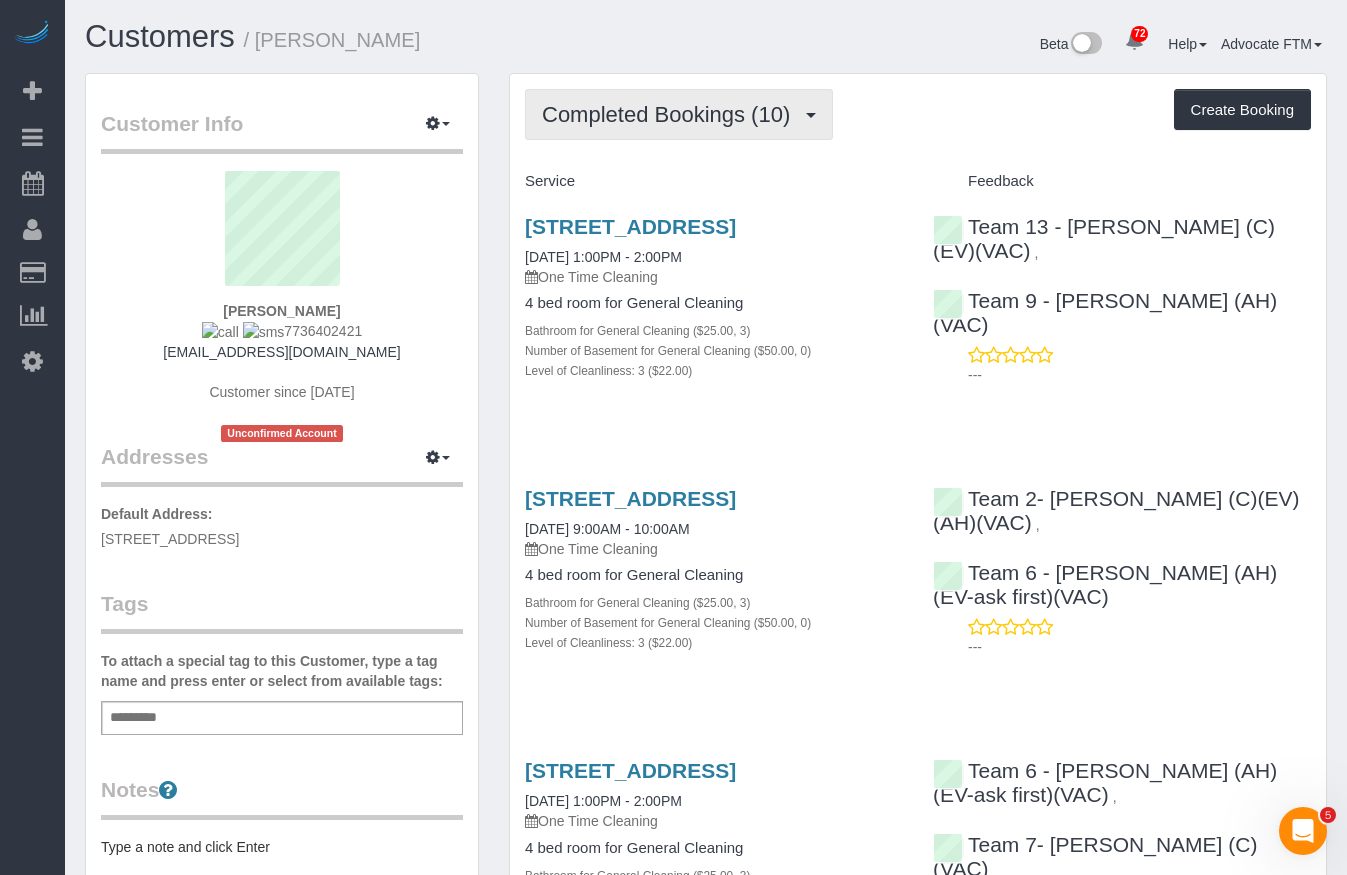click on "Completed Bookings (10)" at bounding box center (671, 114) 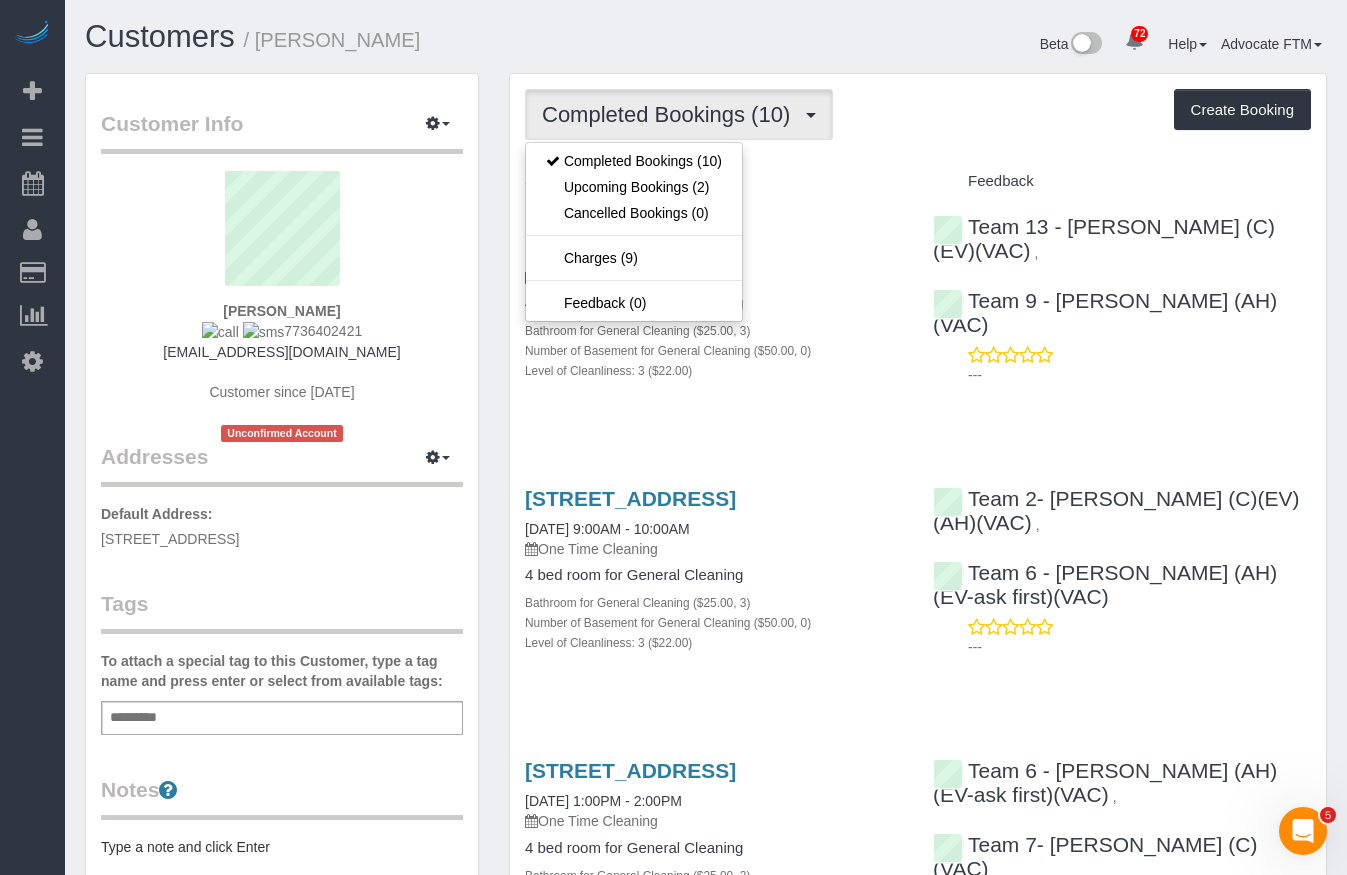 click on "Completed Bookings (10)
Completed Bookings (10)
Upcoming Bookings (2)
Cancelled Bookings (0)
Charges (9)
Feedback (0)
Create Booking" at bounding box center (918, 114) 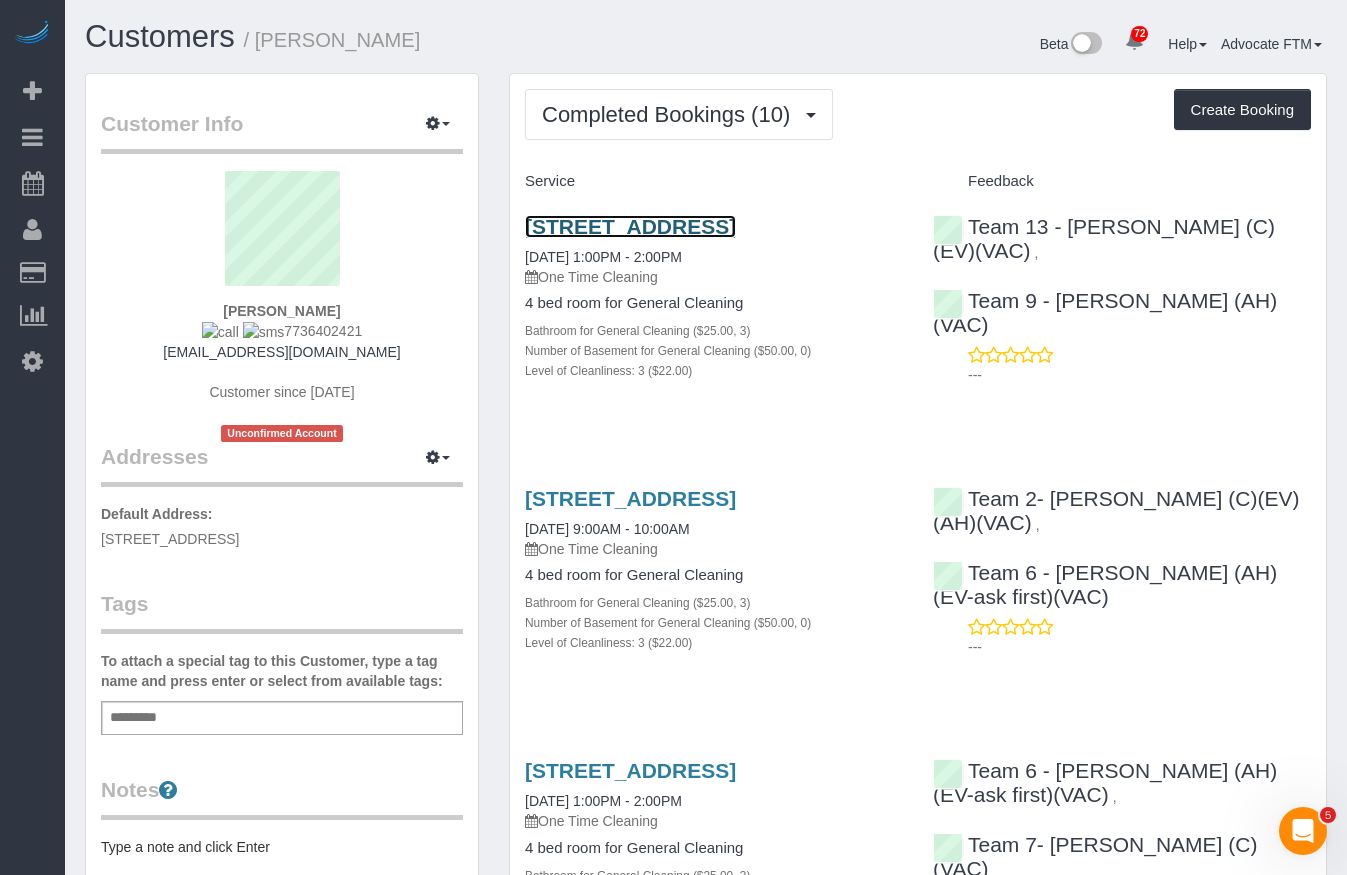 click on "685 Ruskin Dr., Elk Grove Village, IL 60007" at bounding box center [630, 226] 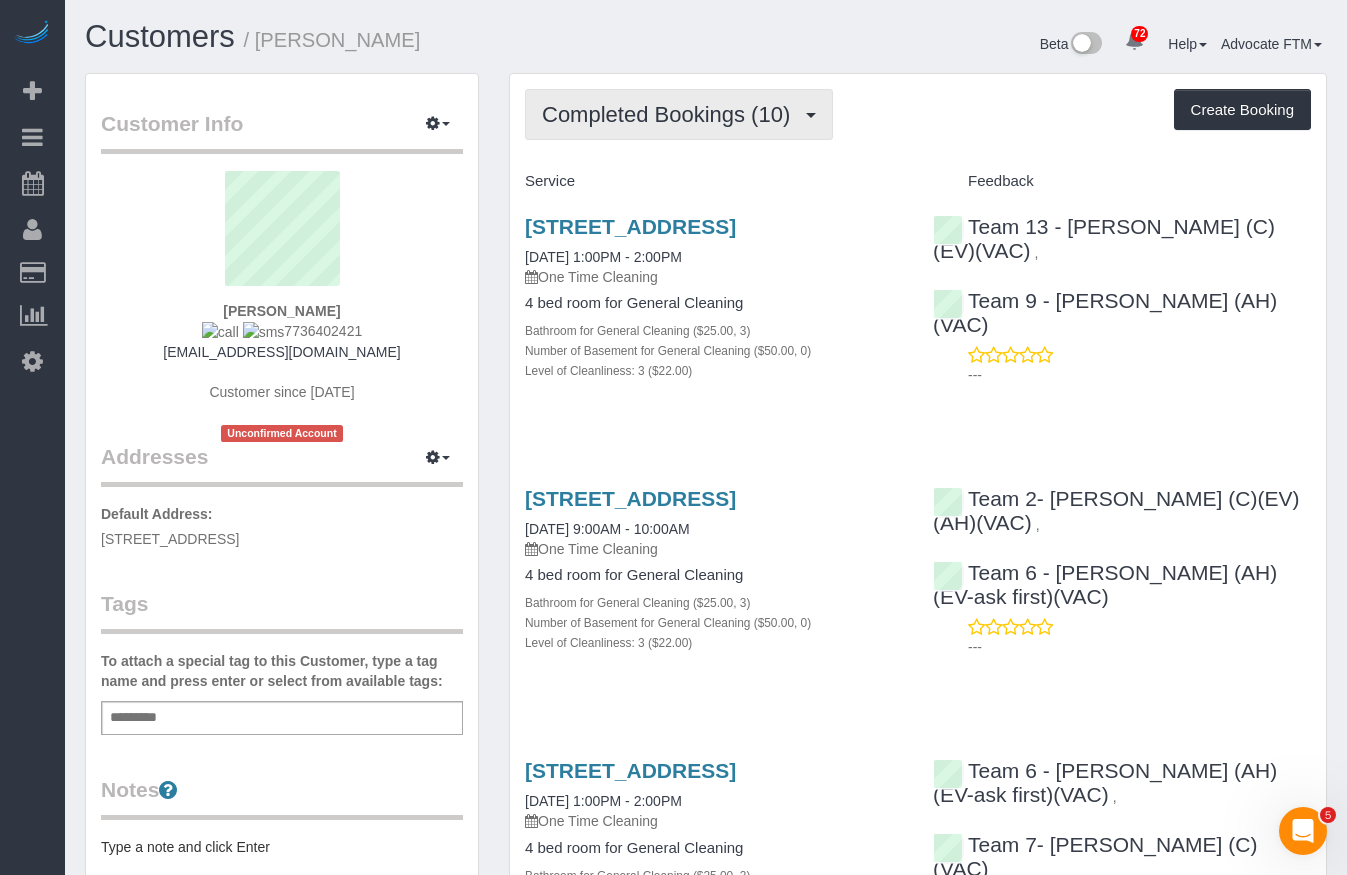 click on "Completed Bookings (10)" at bounding box center (671, 114) 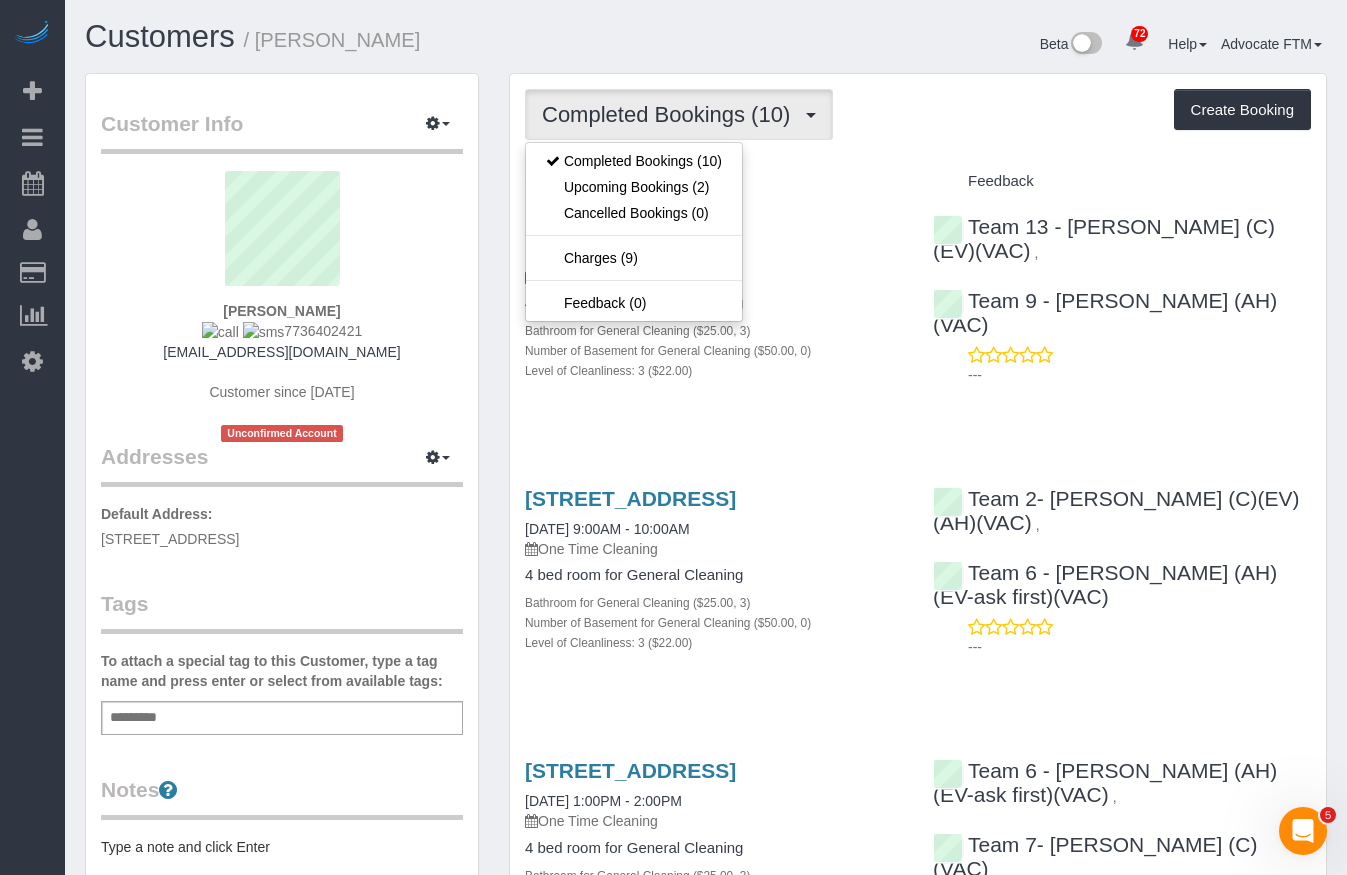 click on "Completed Bookings (10)
Completed Bookings (10)
Upcoming Bookings (2)
Cancelled Bookings (0)
Charges (9)
Feedback (0)
Create Booking" at bounding box center [918, 114] 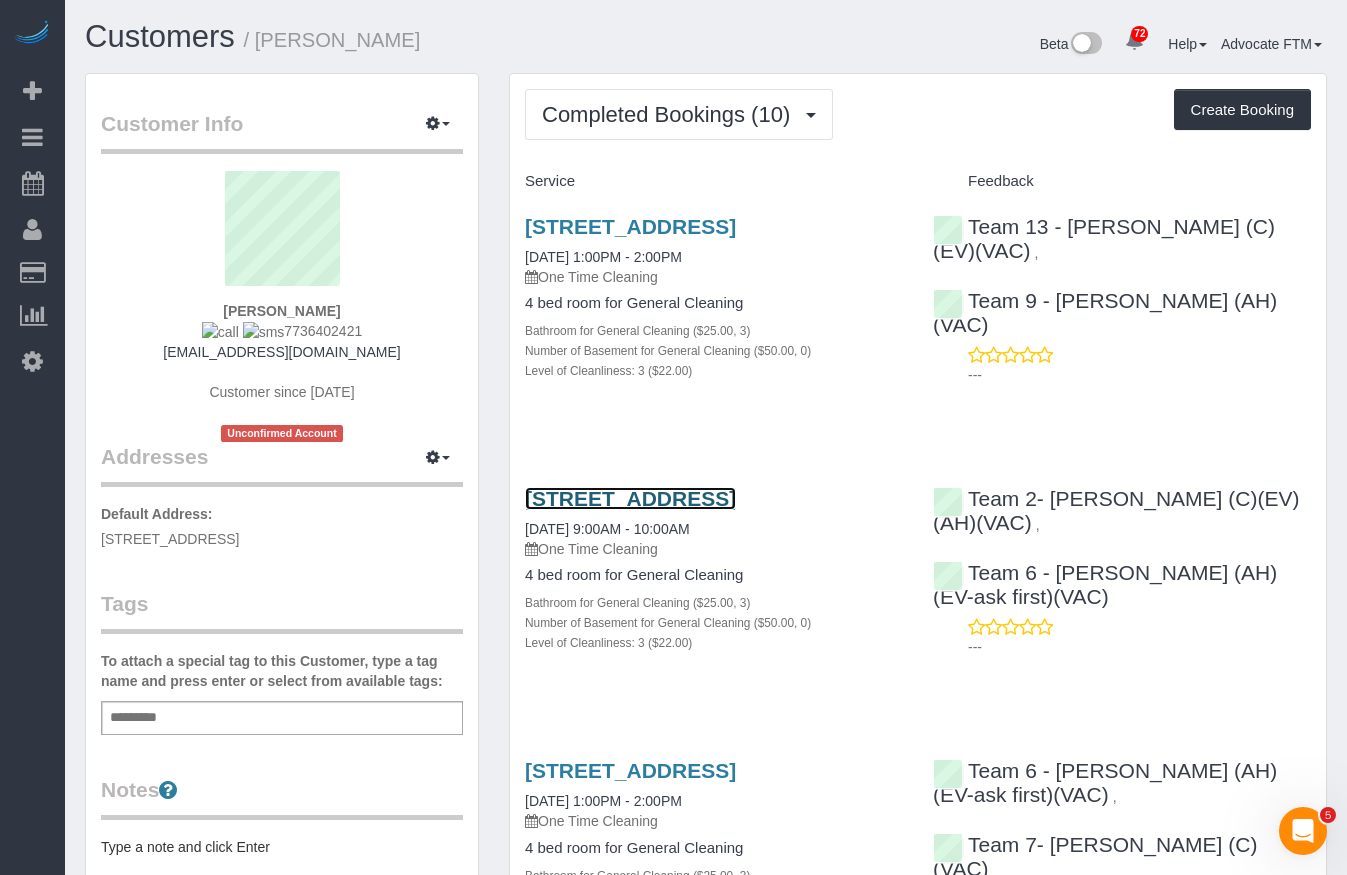 click on "685 Ruskin Dr., Elk Grove Village, IL 60007" at bounding box center (630, 498) 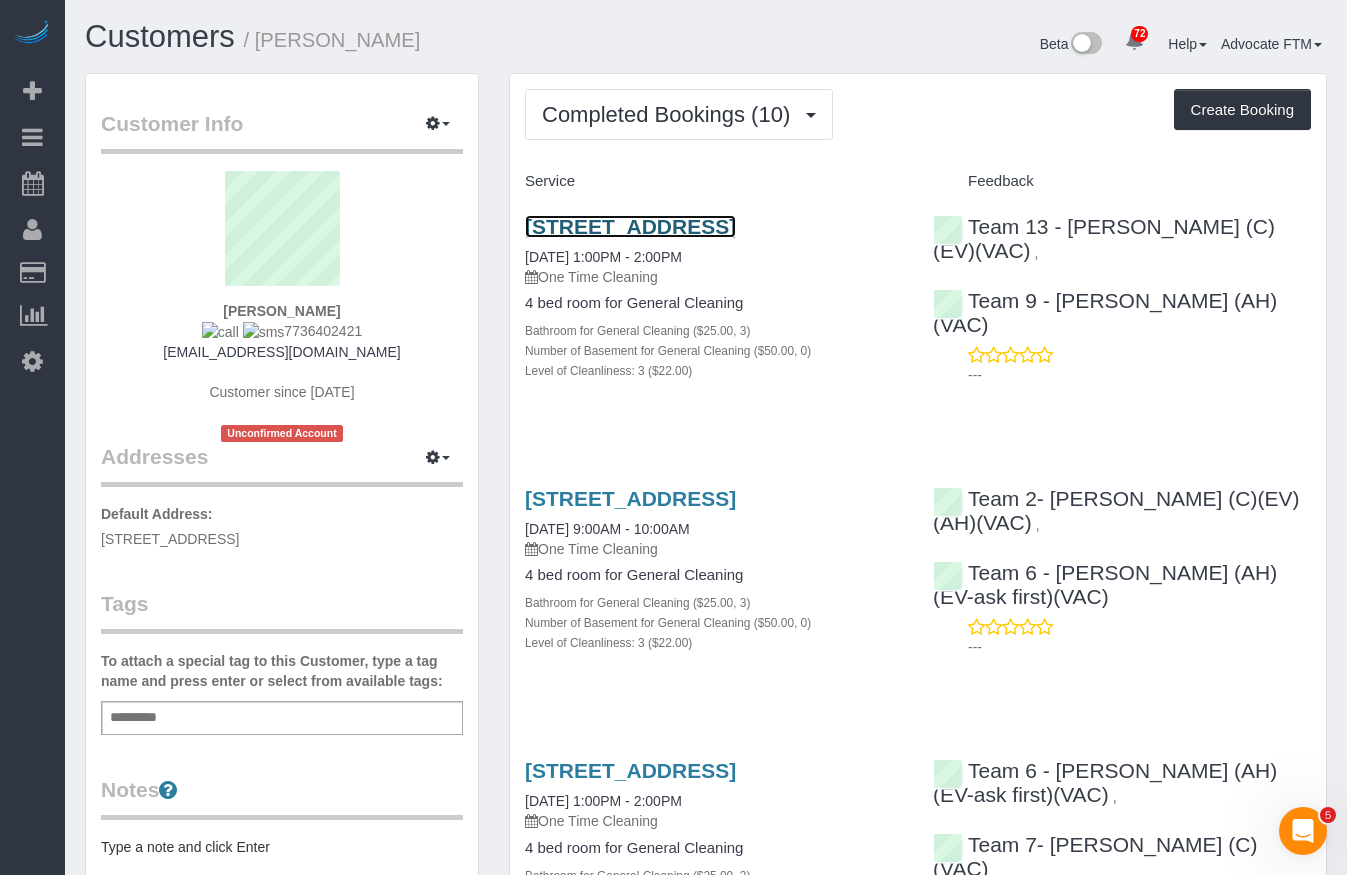 click on "685 Ruskin Dr., Elk Grove Village, IL 60007" at bounding box center [630, 226] 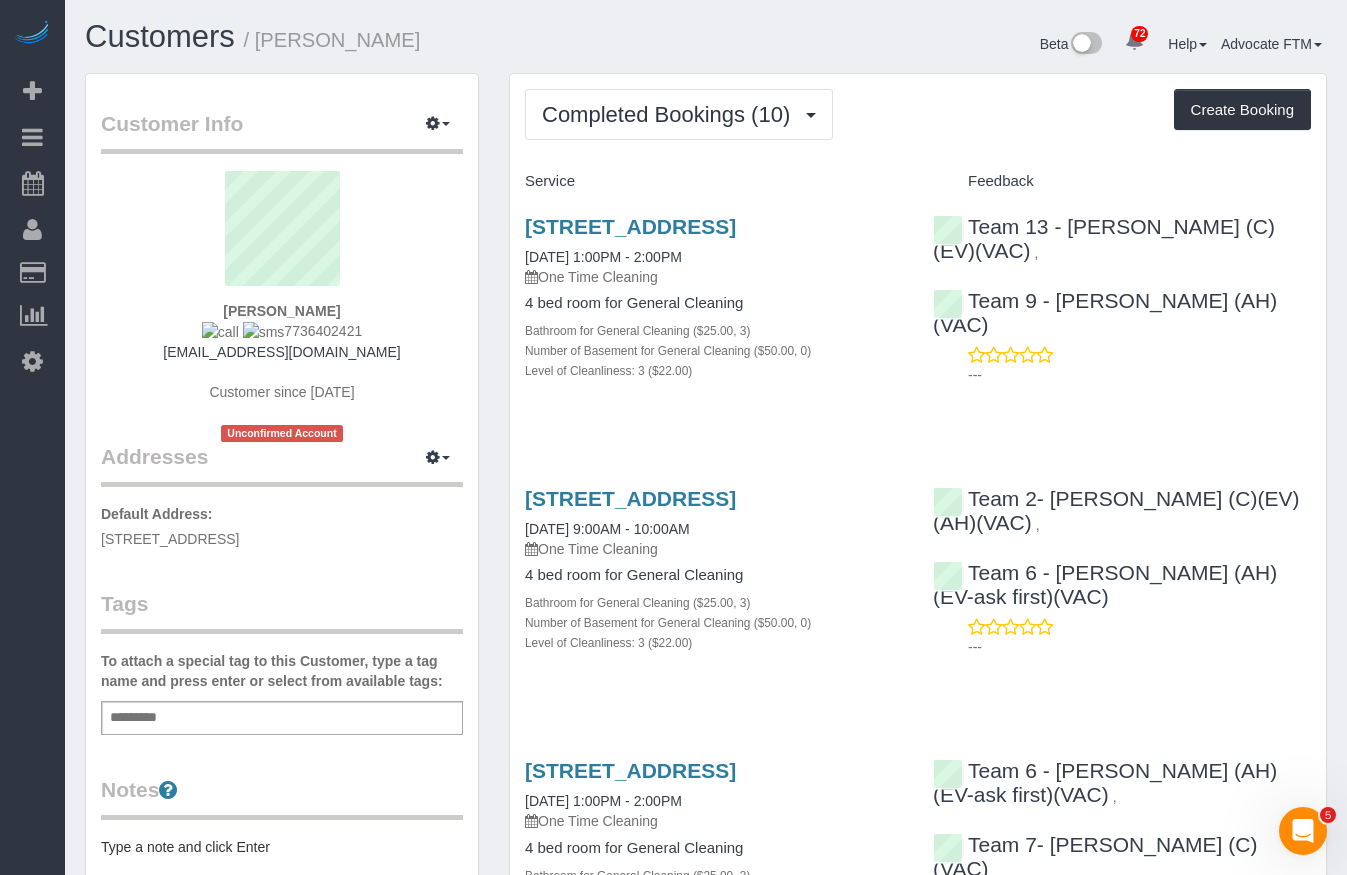 drag, startPoint x: 379, startPoint y: 44, endPoint x: 257, endPoint y: 51, distance: 122.20065 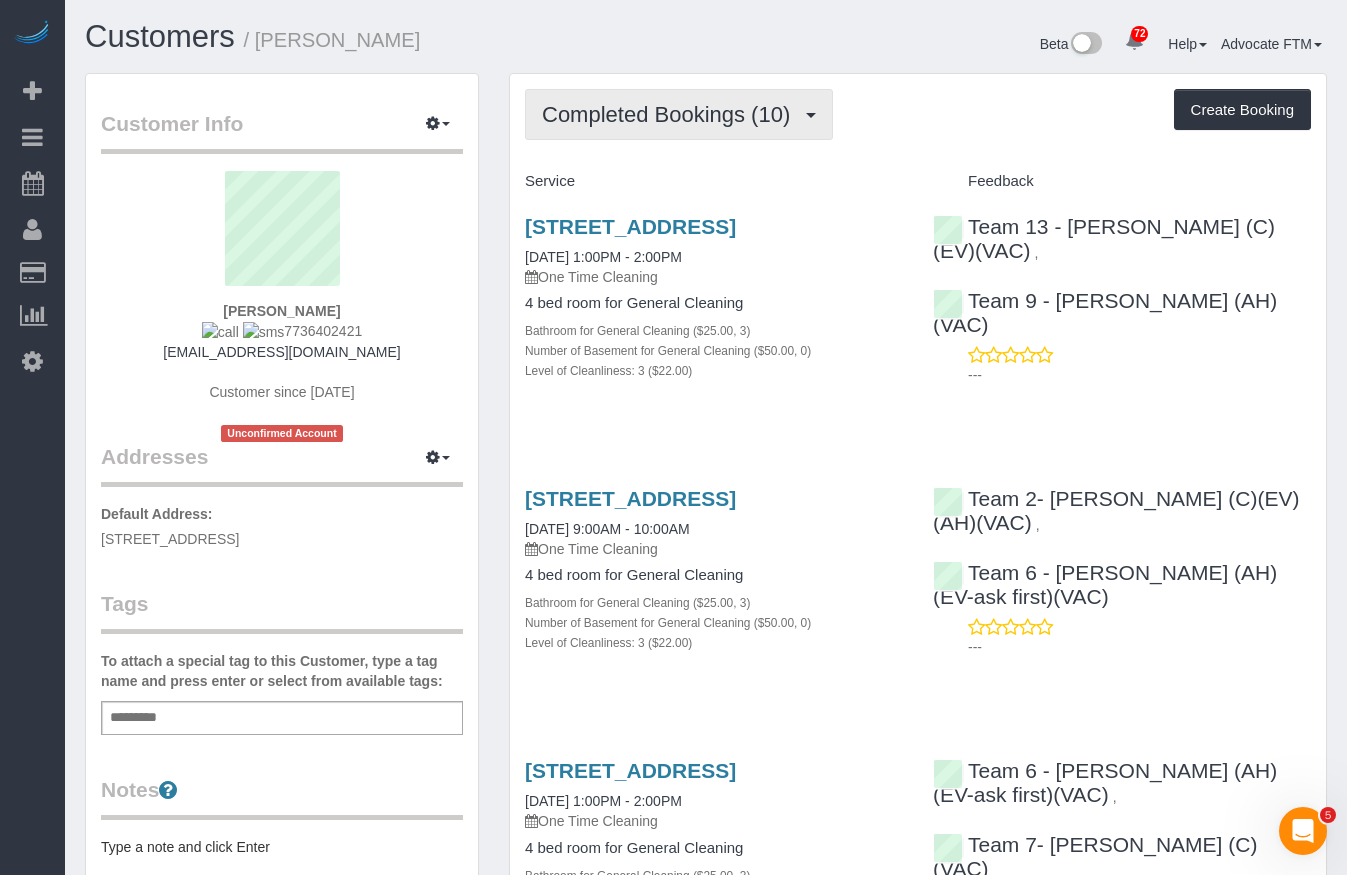 click on "Completed Bookings (10)" at bounding box center [671, 114] 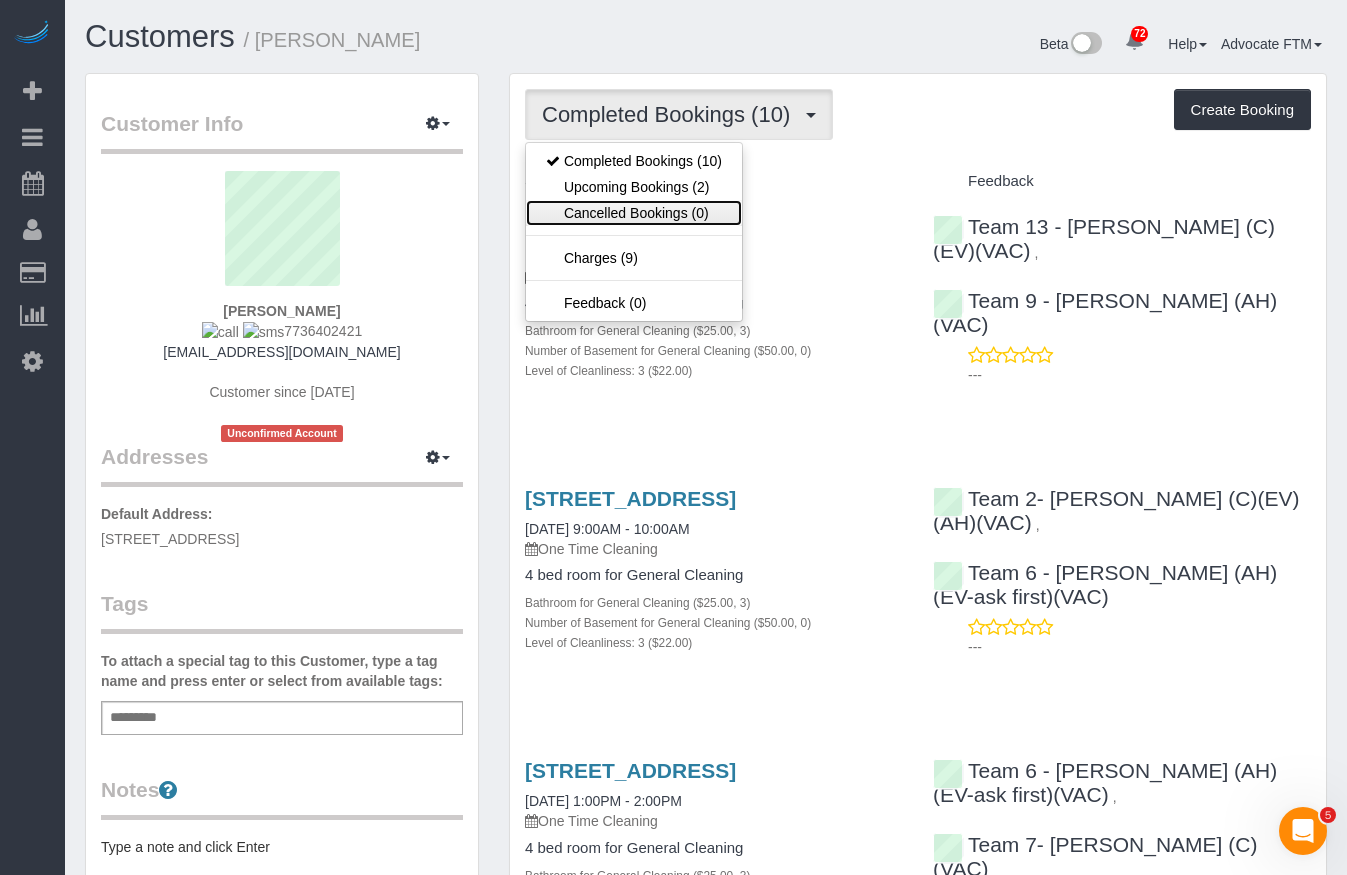 click on "Cancelled Bookings (0)" at bounding box center [634, 213] 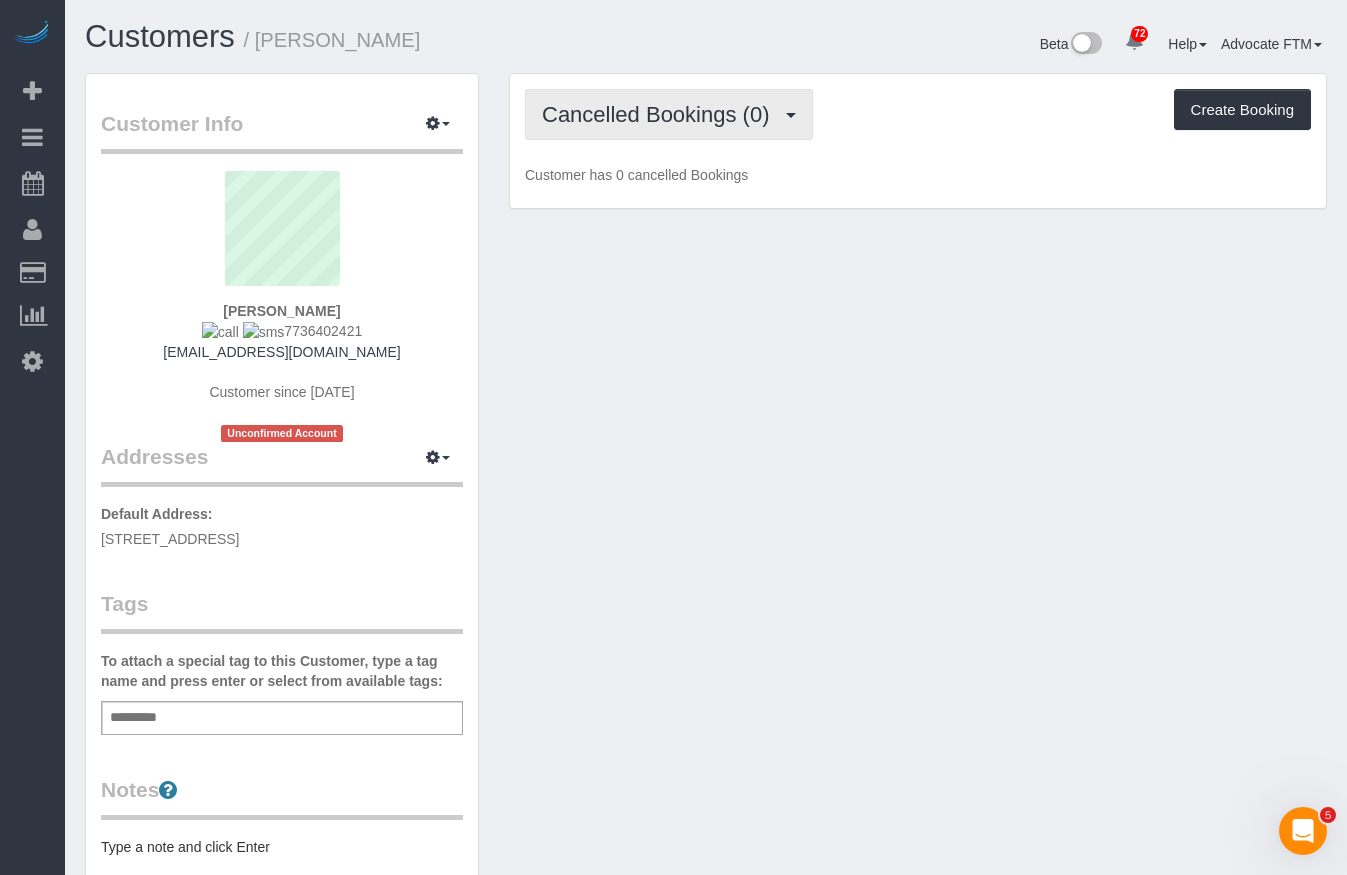 click on "Cancelled Bookings (0)" at bounding box center (660, 114) 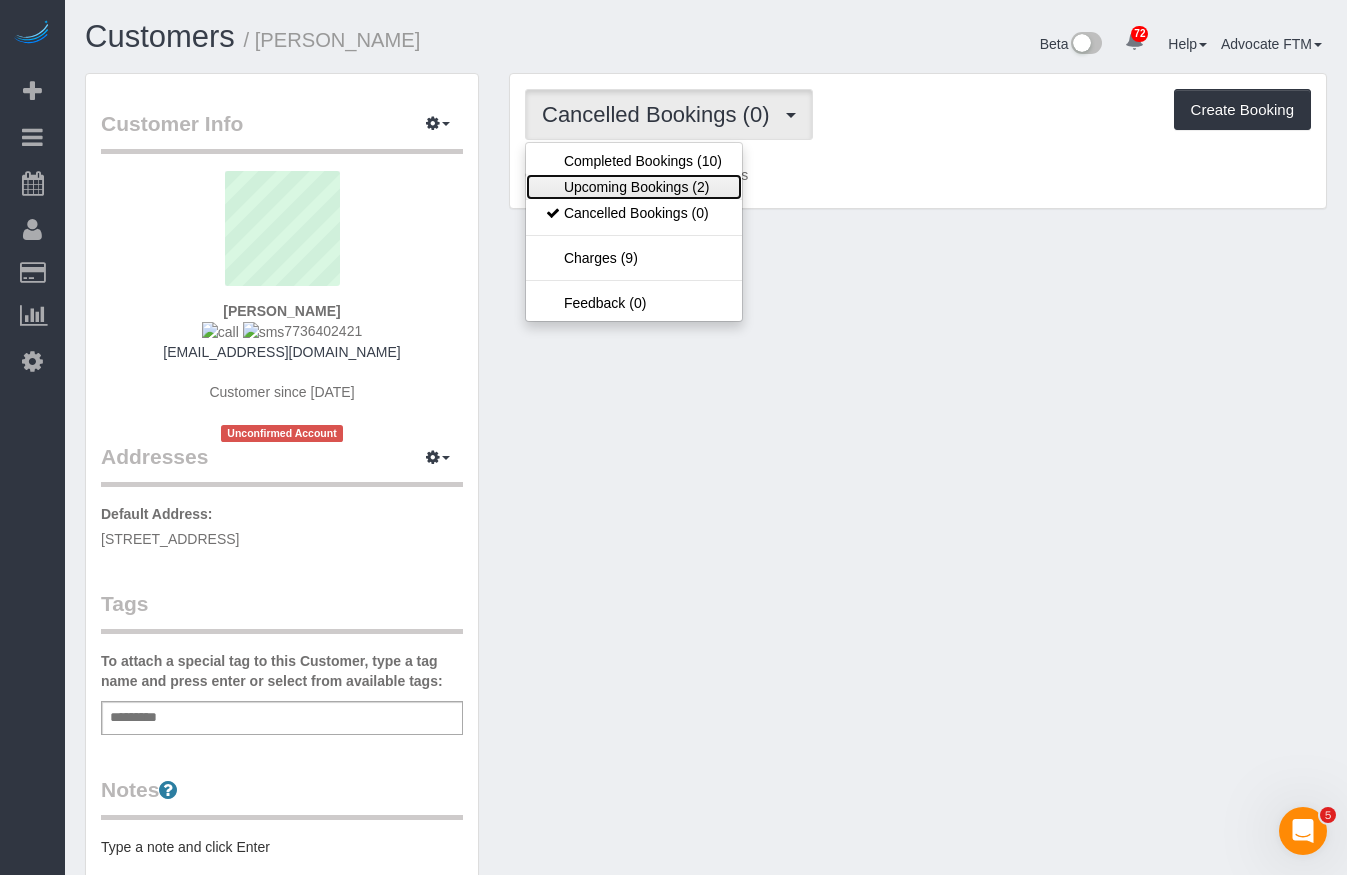 click on "Upcoming Bookings (2)" at bounding box center [634, 187] 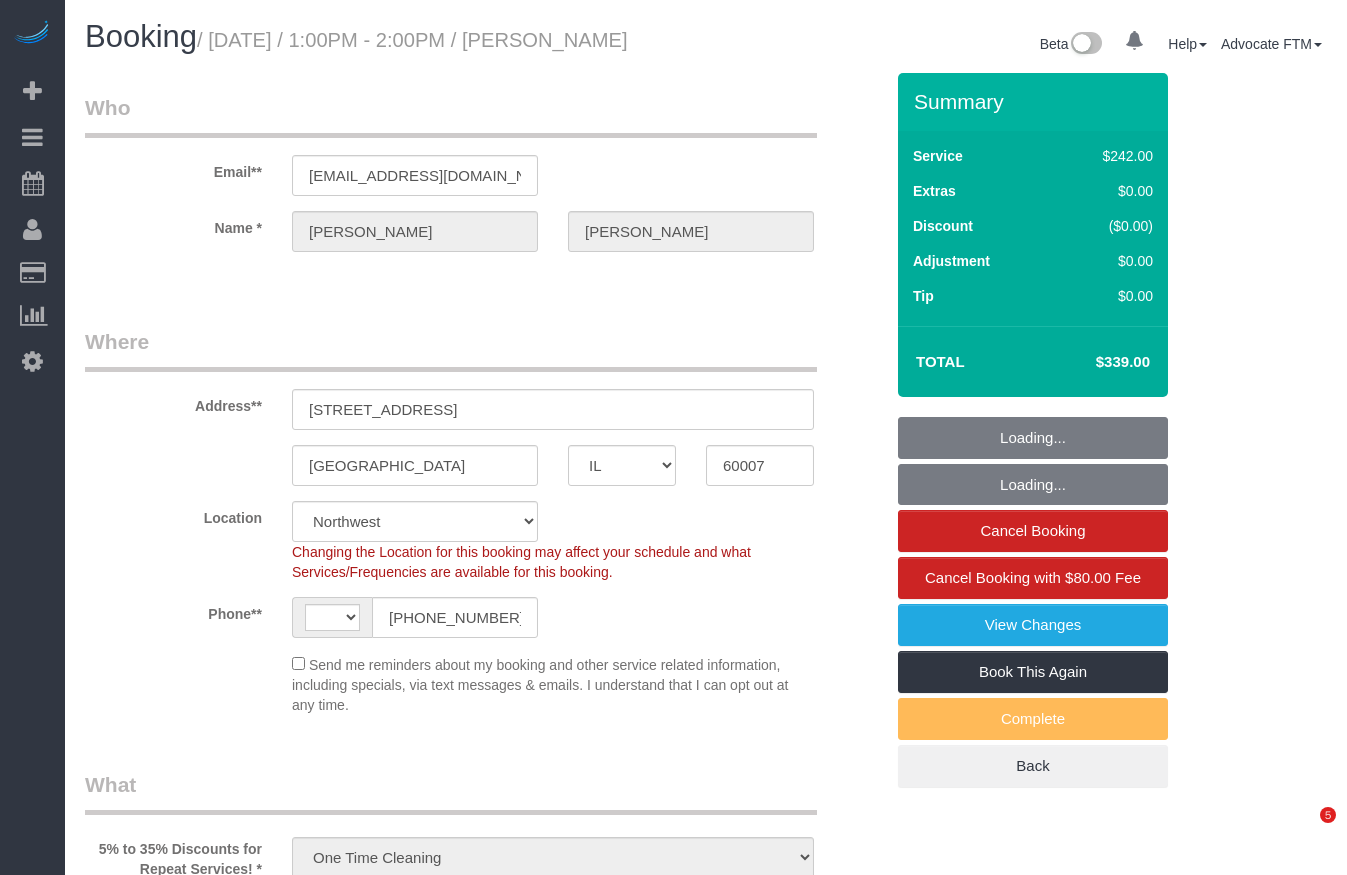select on "IL" 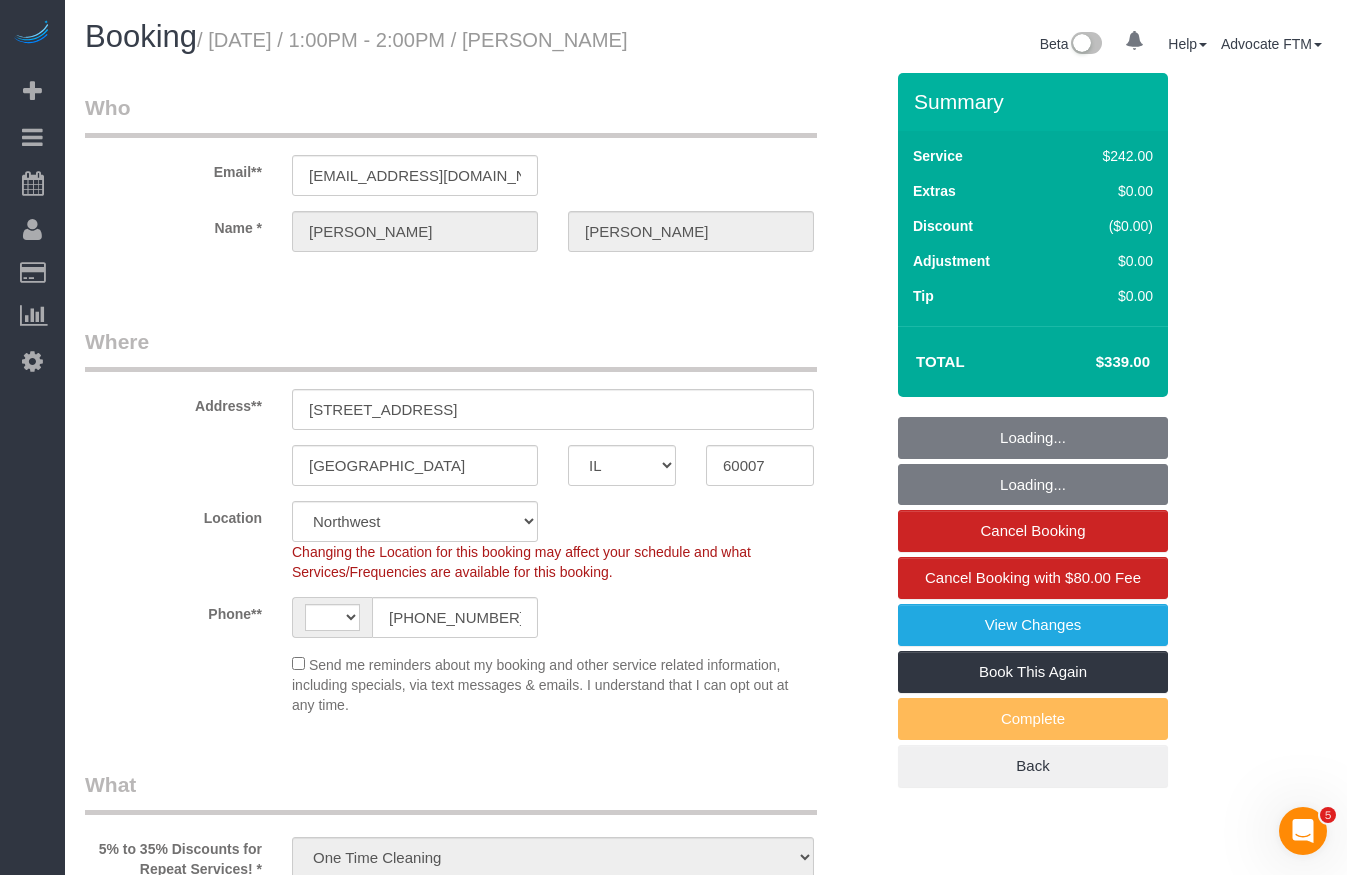 scroll, scrollTop: 0, scrollLeft: 0, axis: both 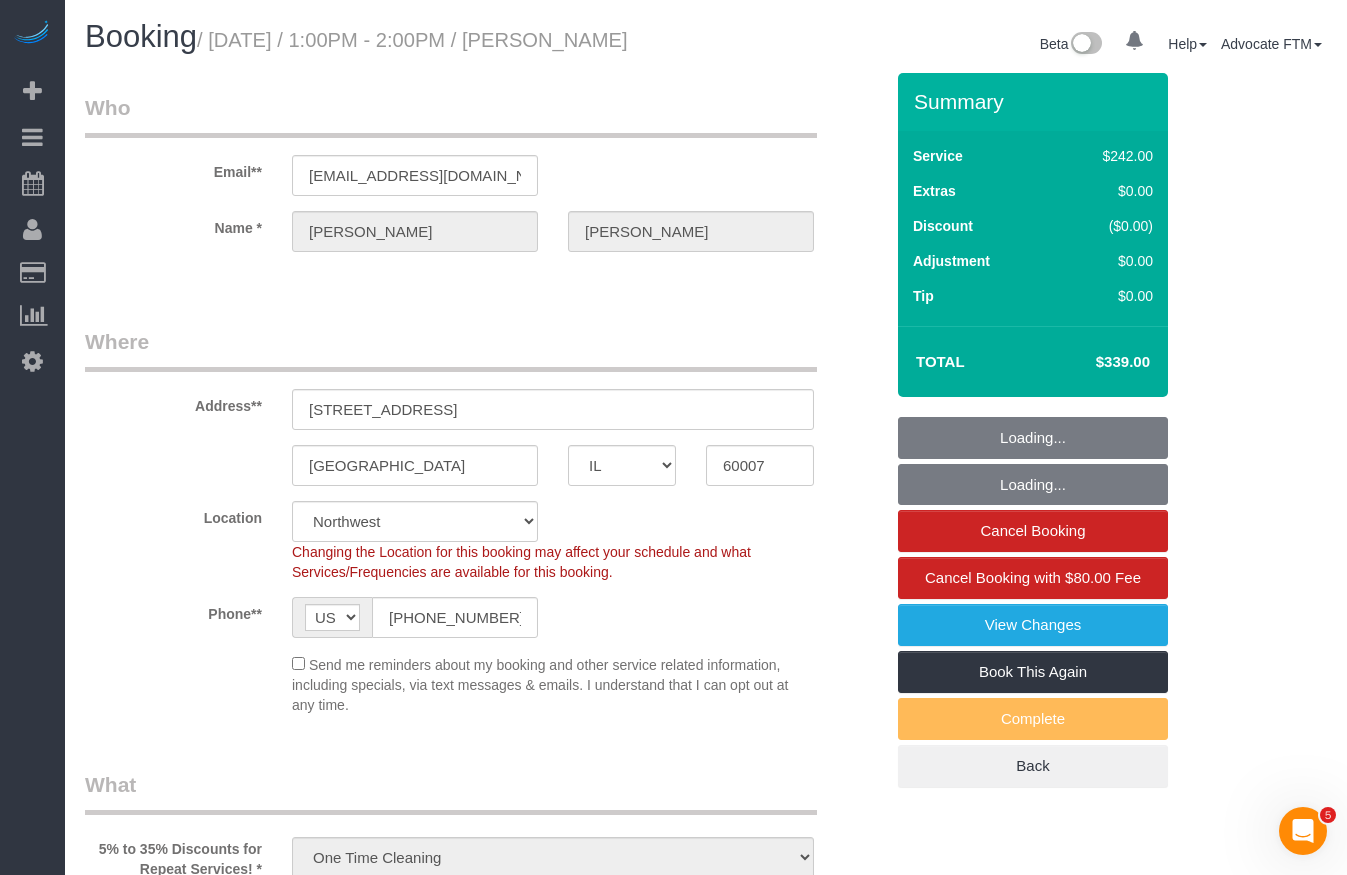 select on "string:fspay-11ae2feb-d8f9-45fd-b299-b340ba1a3366" 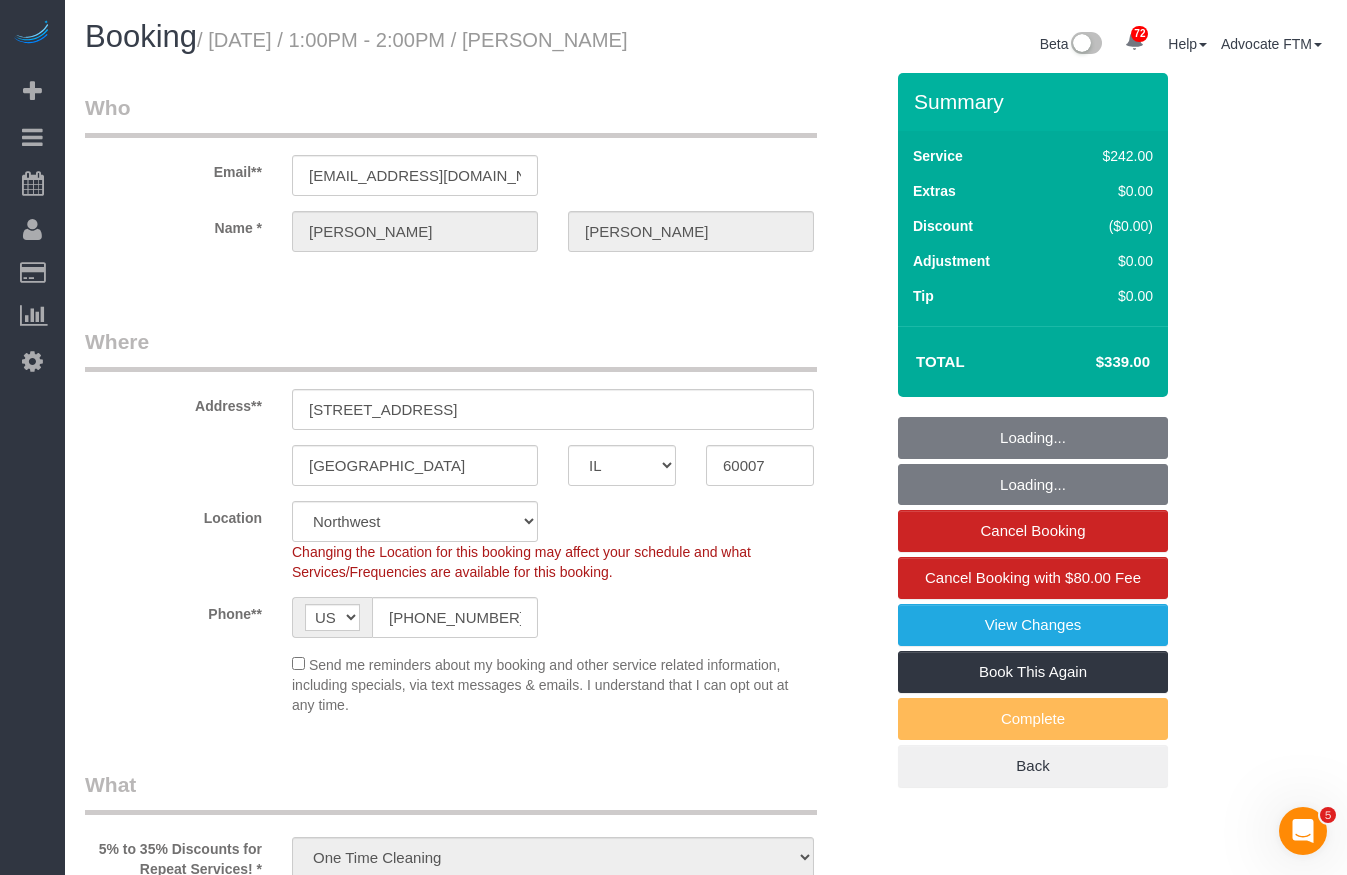 select on "object:1267" 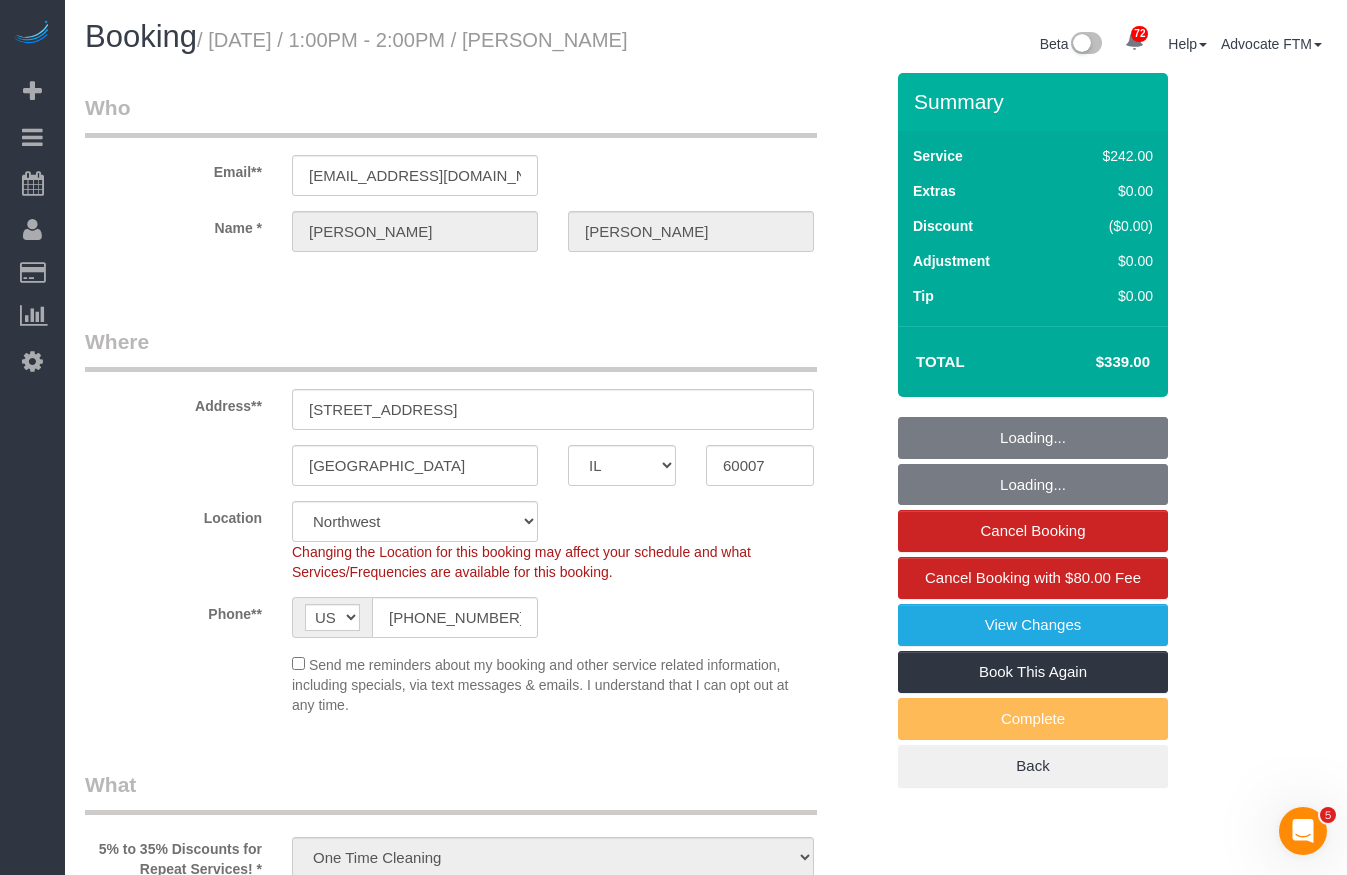 select on "512" 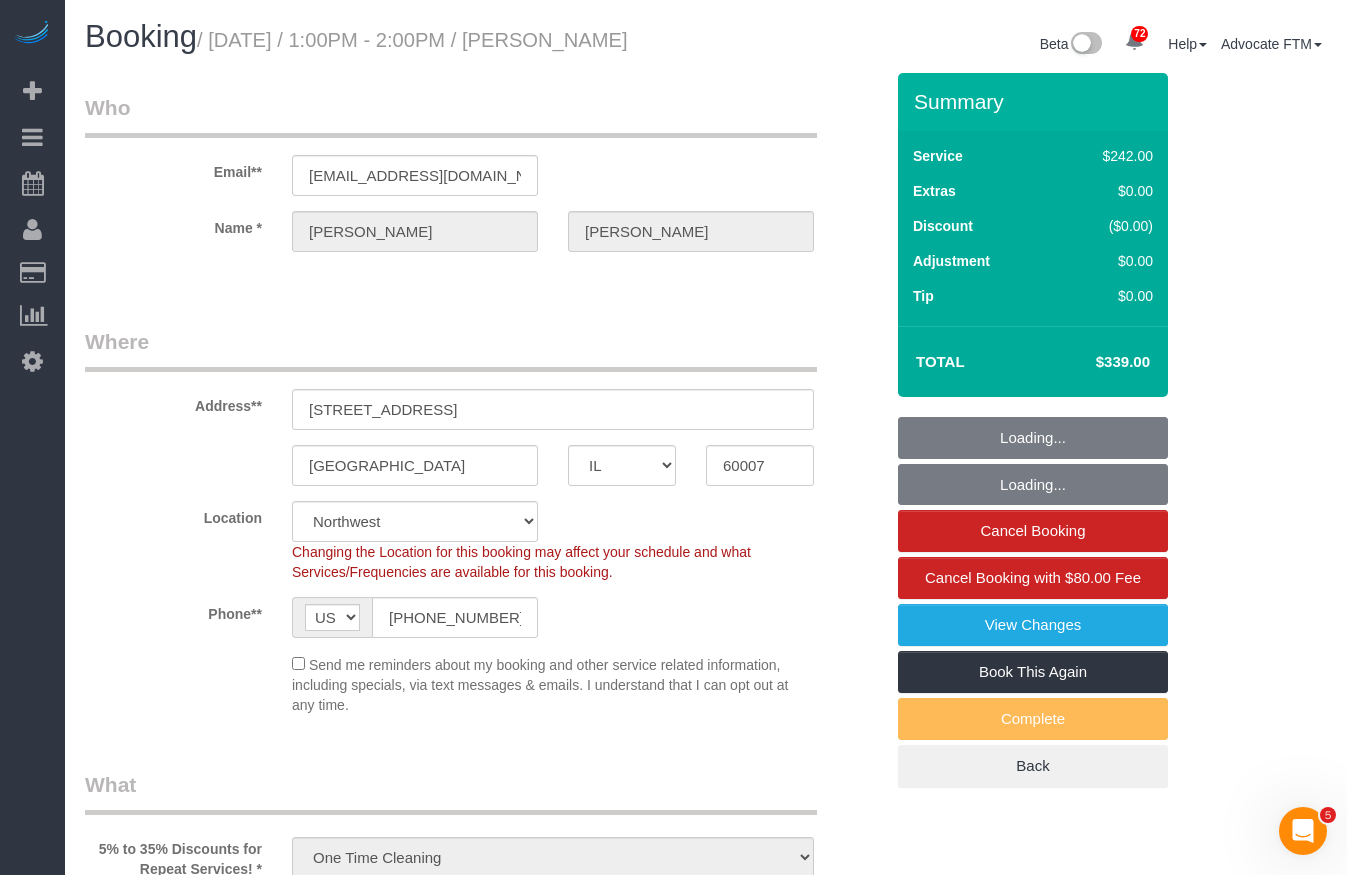 select on "3" 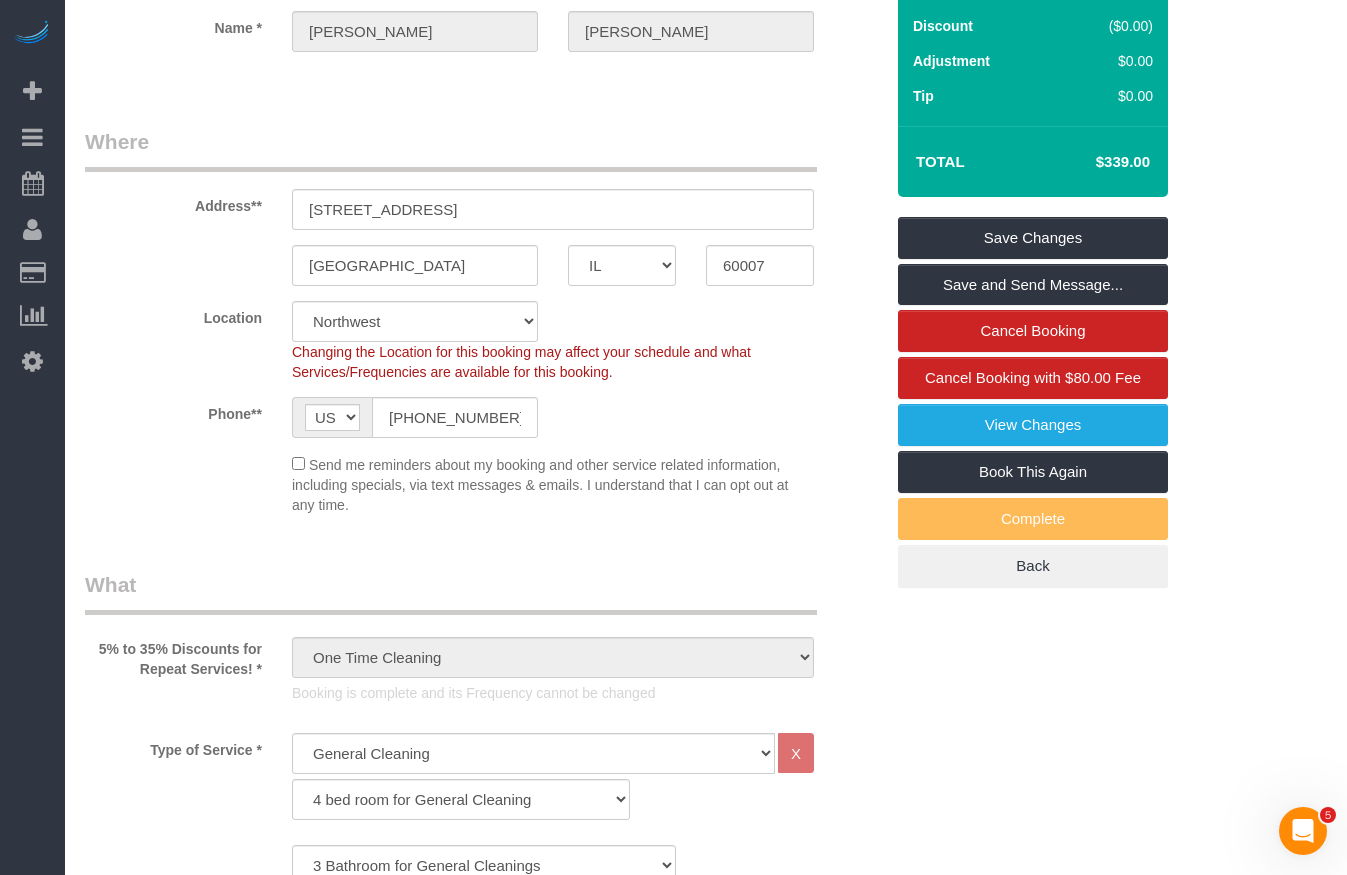 scroll, scrollTop: 100, scrollLeft: 0, axis: vertical 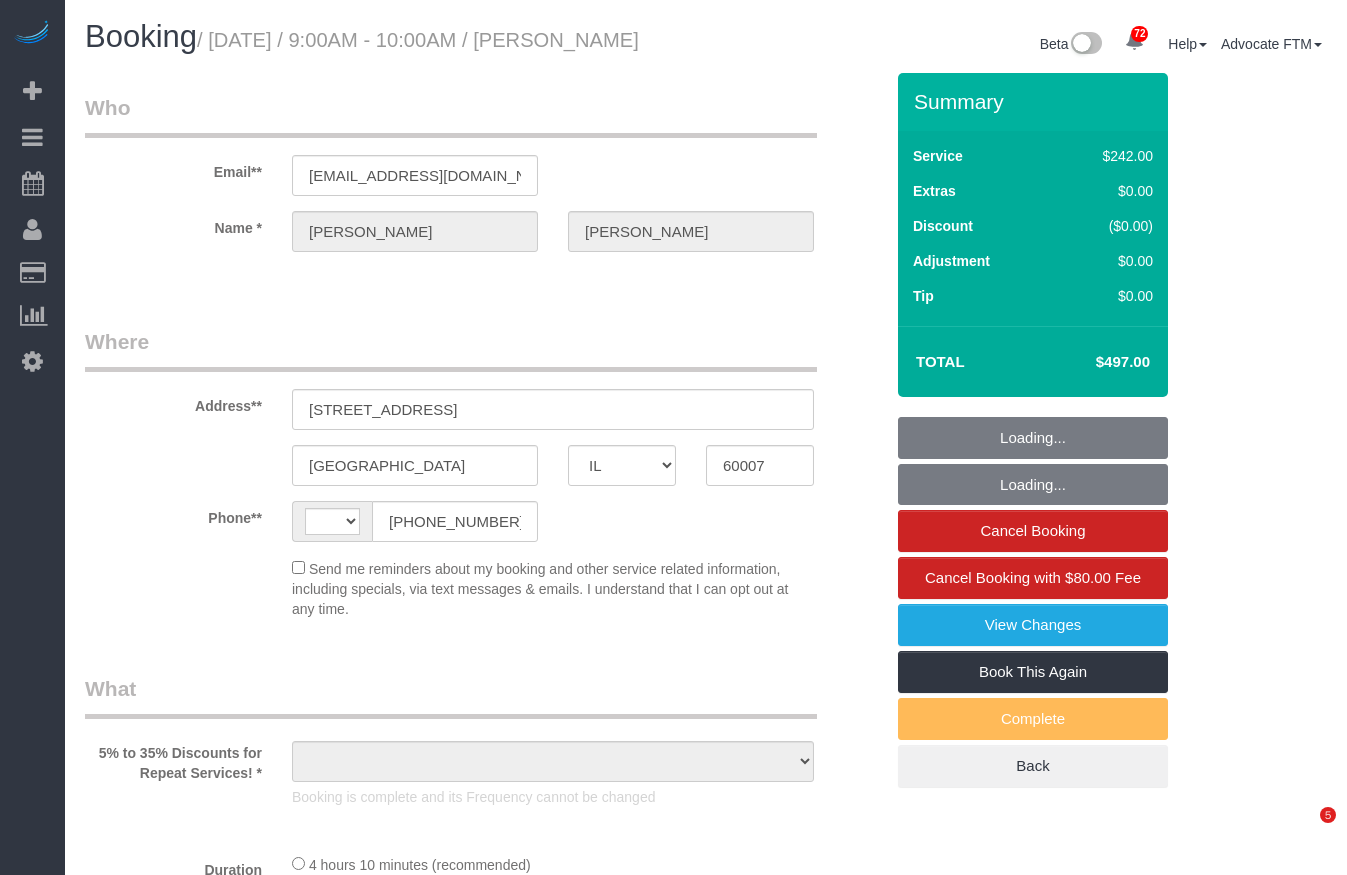 select on "IL" 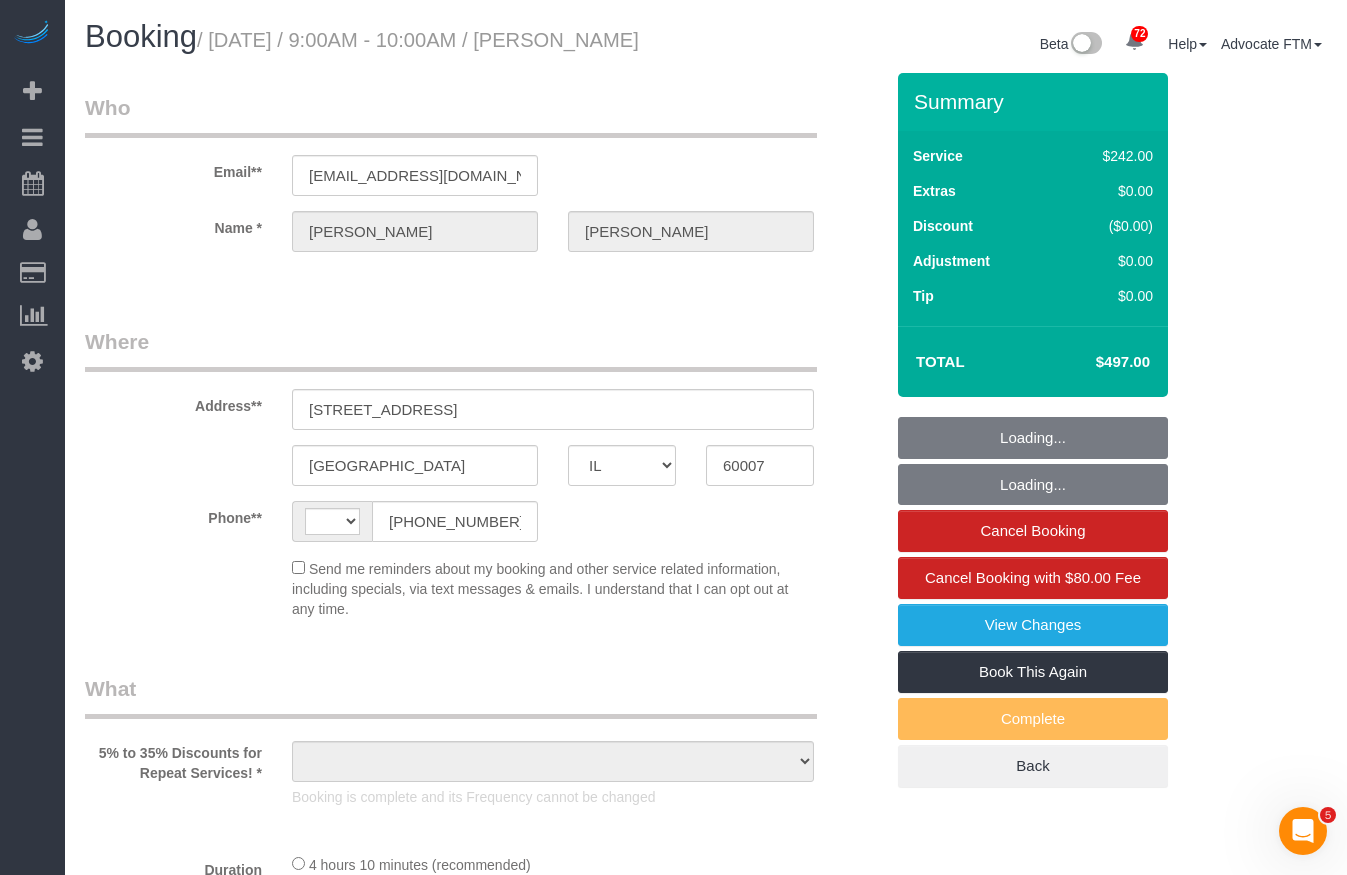 scroll, scrollTop: 0, scrollLeft: 0, axis: both 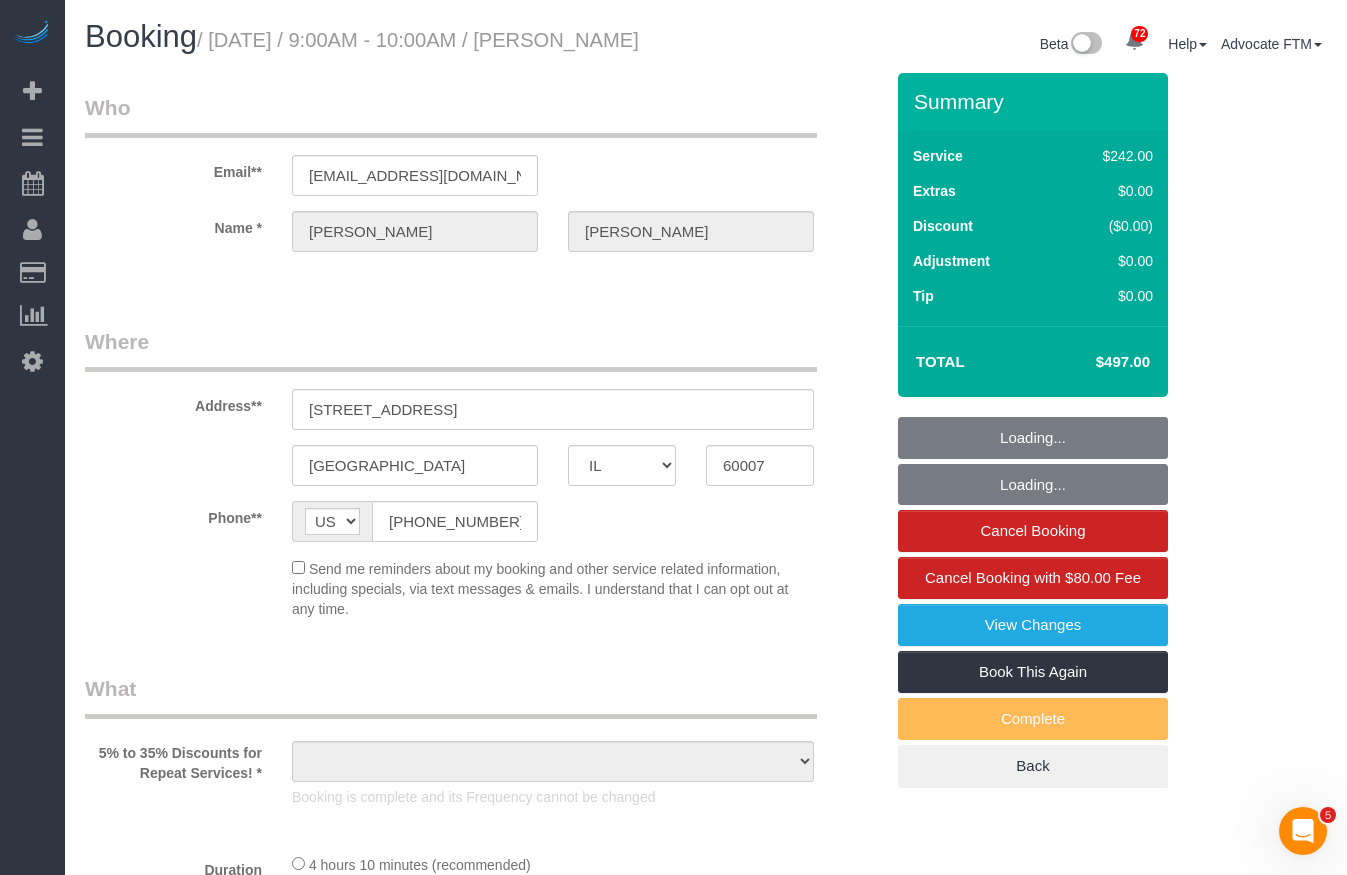 select on "object:815" 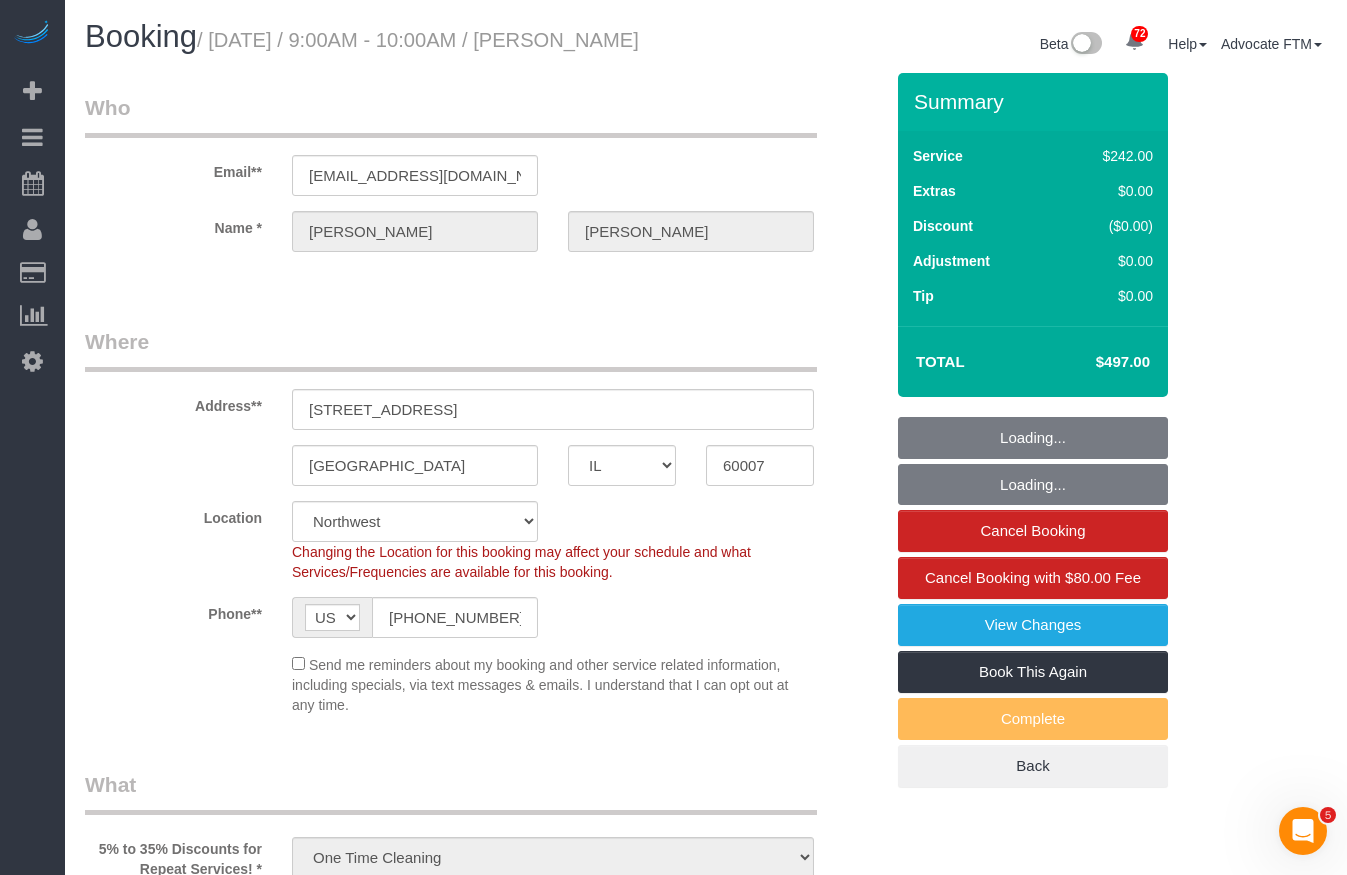 select on "512" 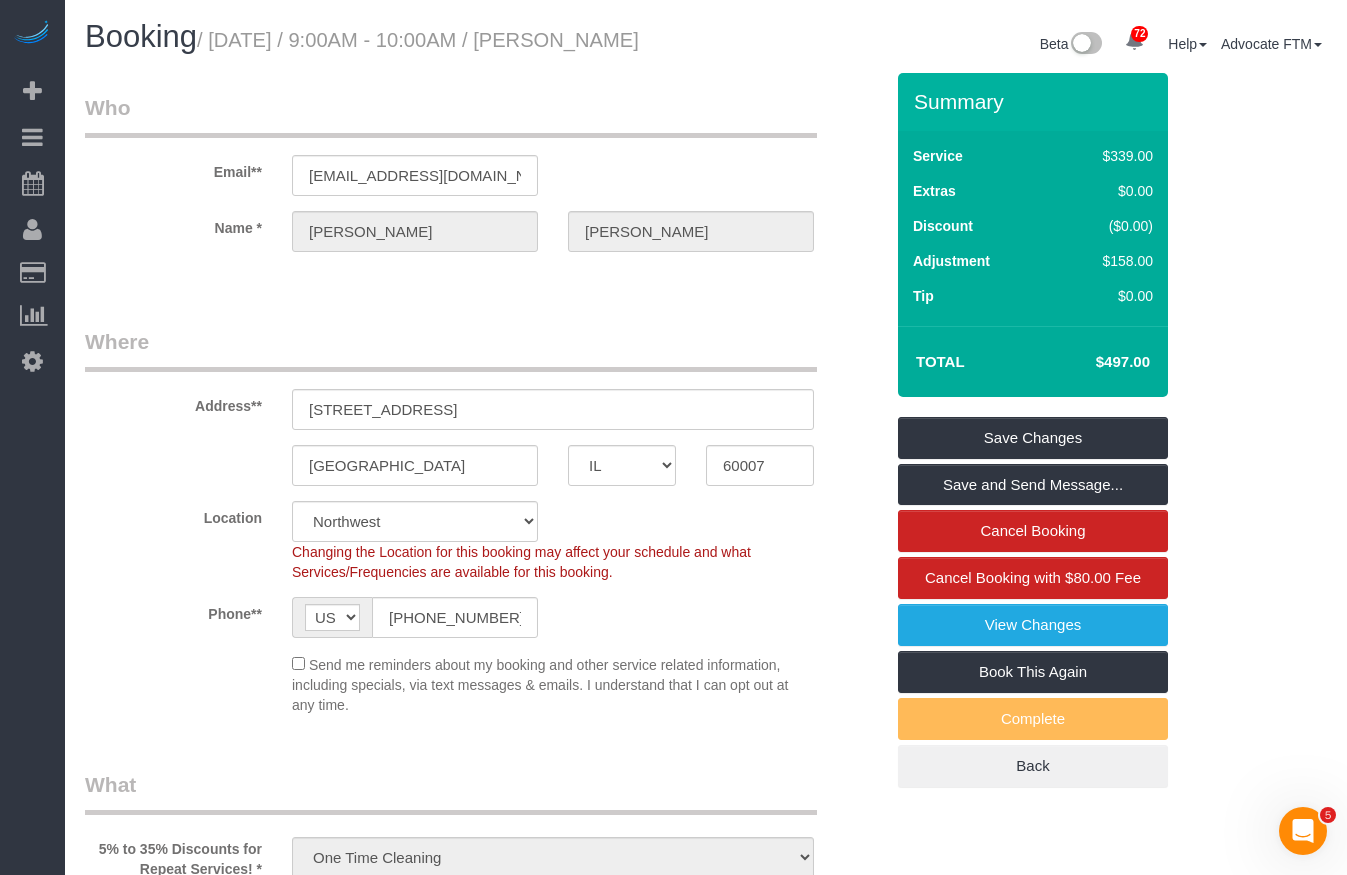 drag, startPoint x: 1101, startPoint y: 387, endPoint x: 1127, endPoint y: 387, distance: 26 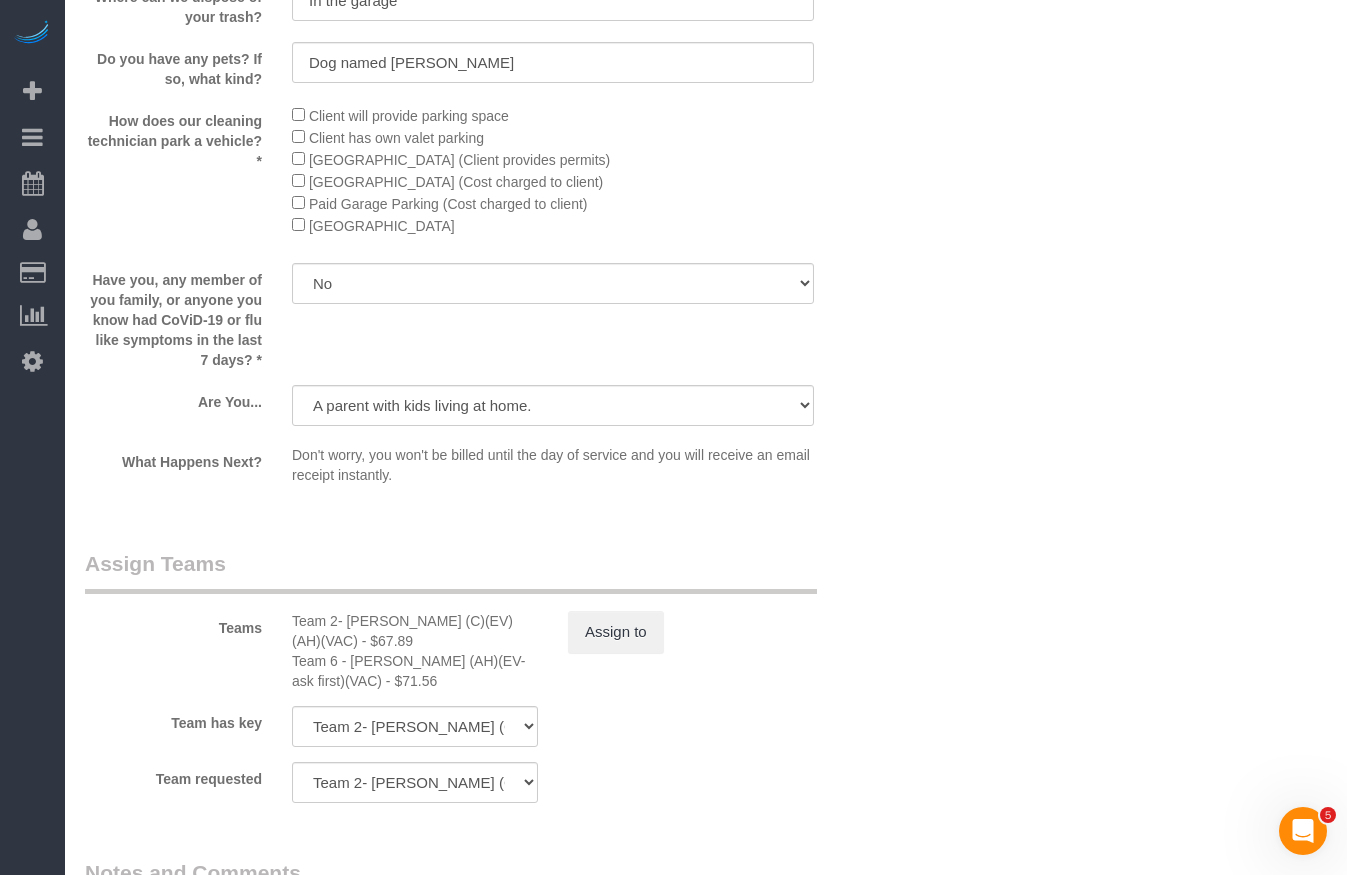 scroll, scrollTop: 3700, scrollLeft: 0, axis: vertical 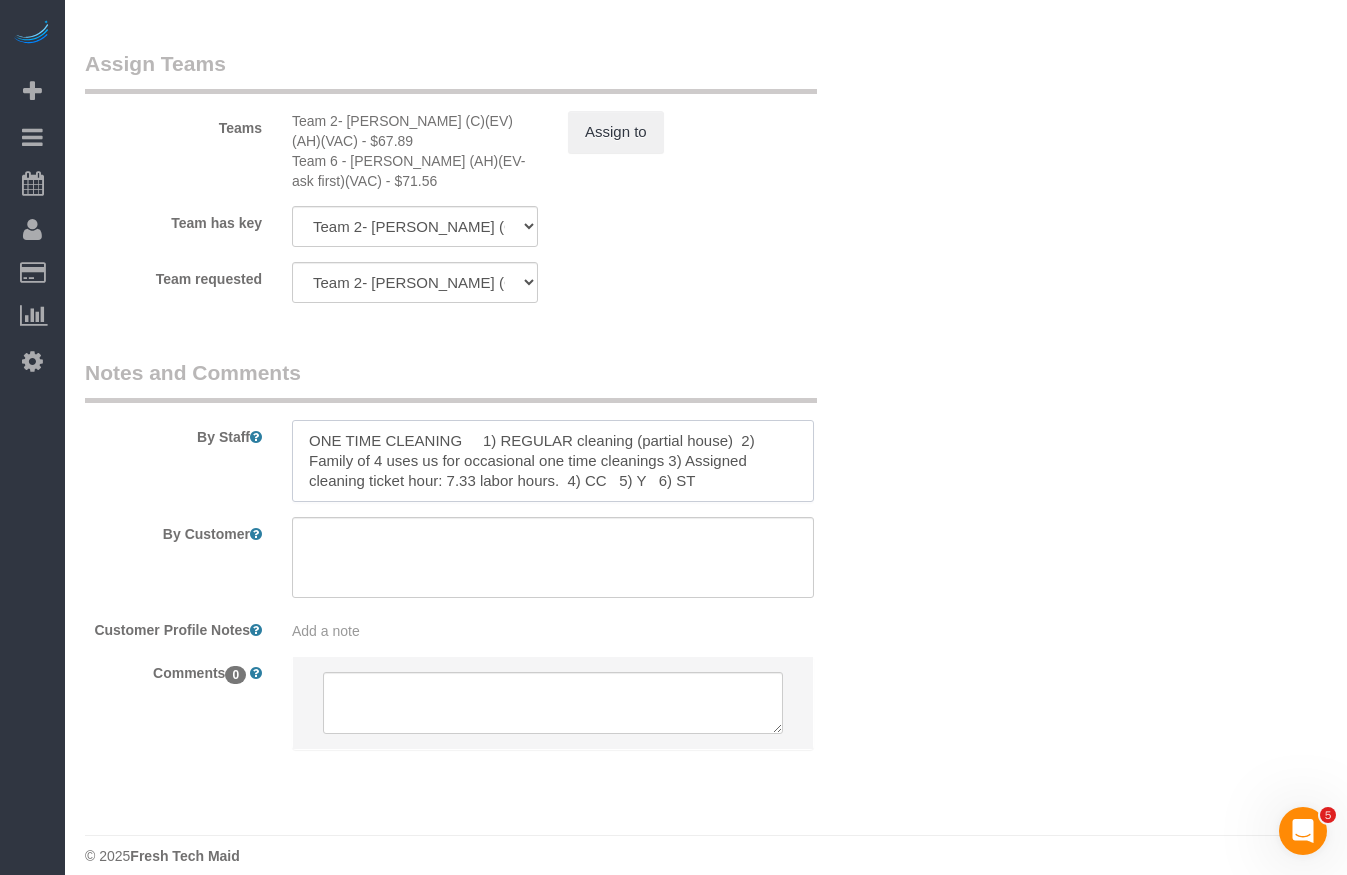 click at bounding box center (553, 461) 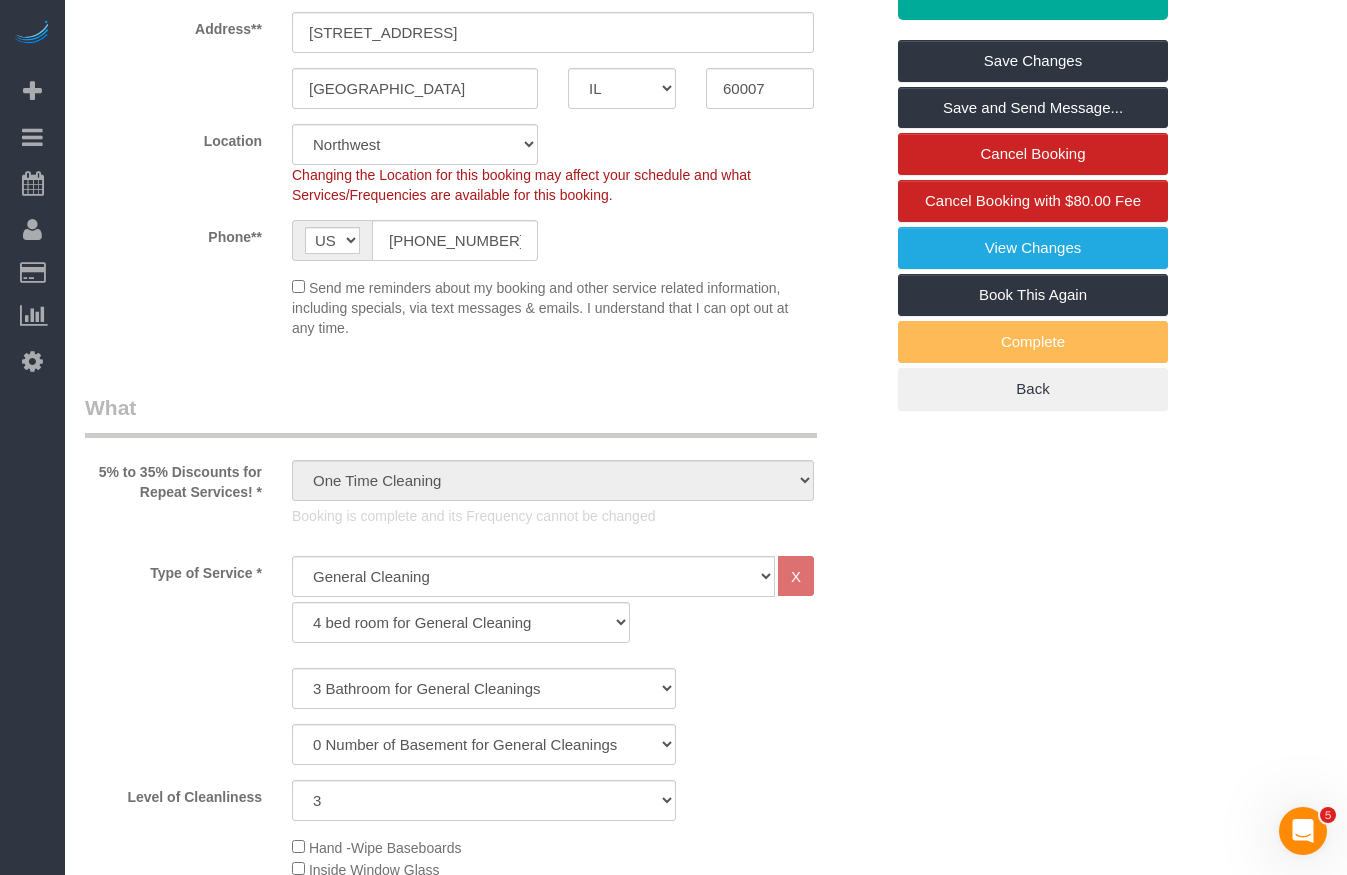 scroll, scrollTop: 0, scrollLeft: 0, axis: both 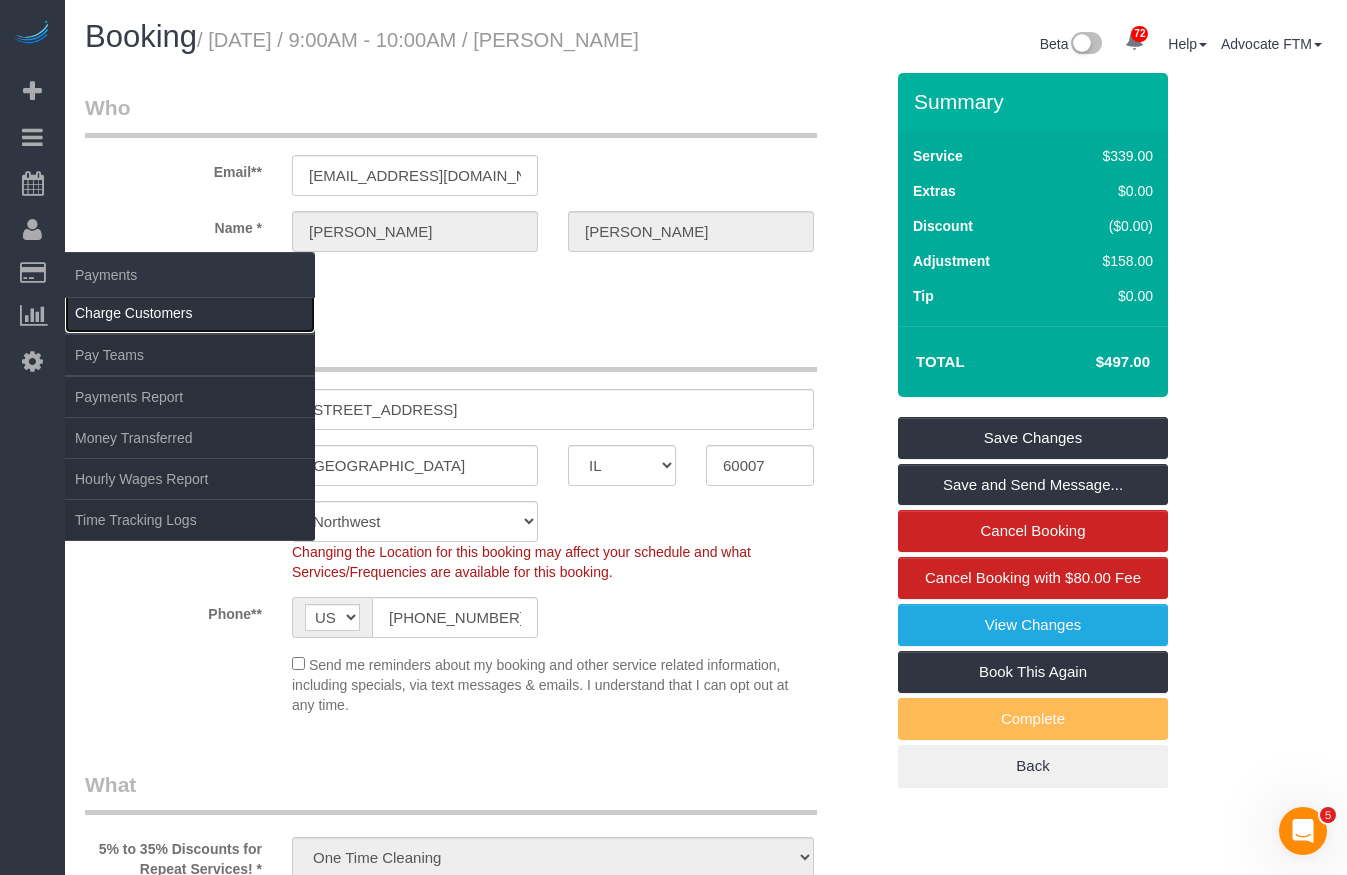 click on "Charge Customers" at bounding box center [190, 313] 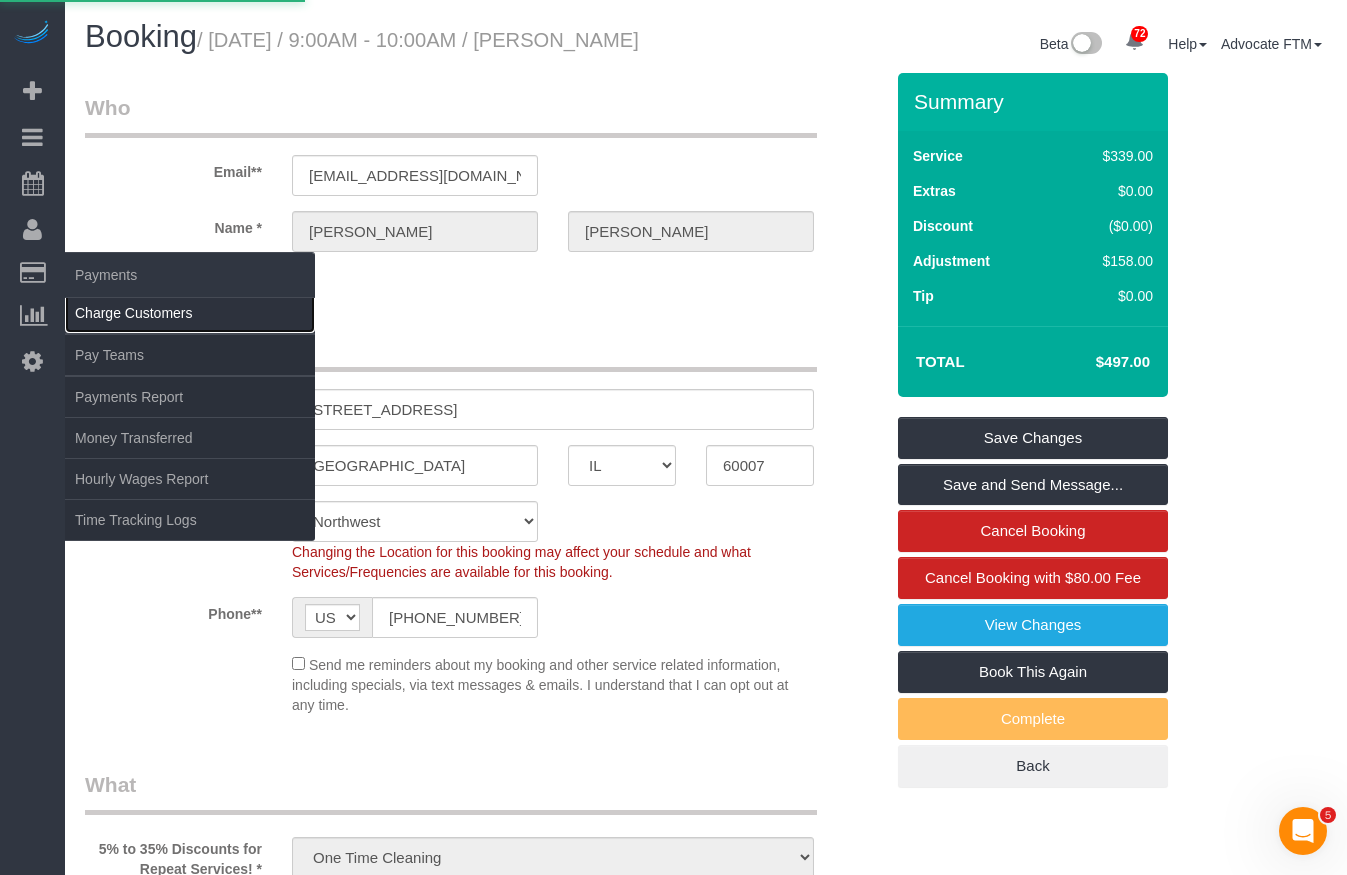 select 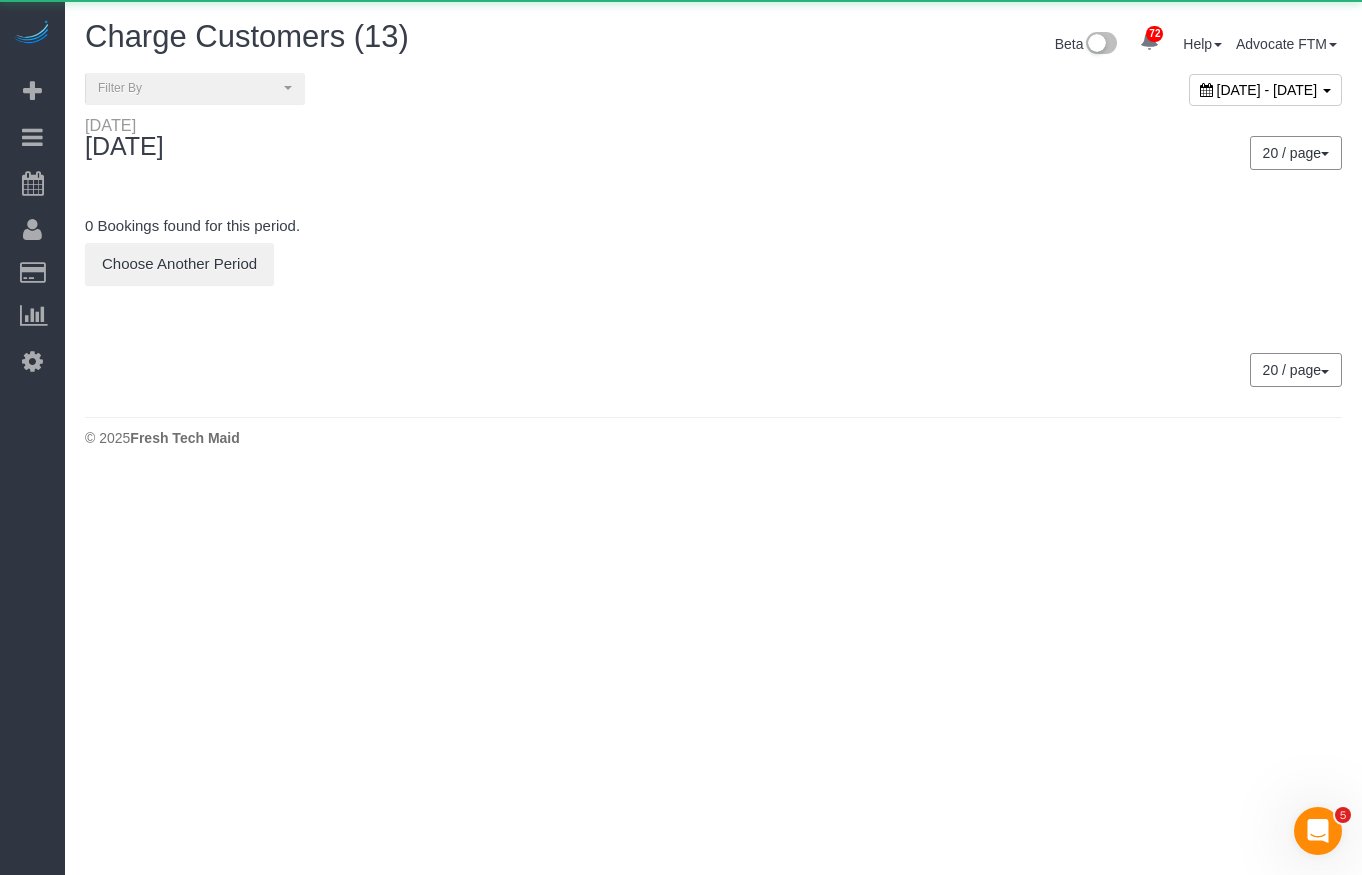 click on "July 03, 2025 - July 03, 2025" at bounding box center (1267, 90) 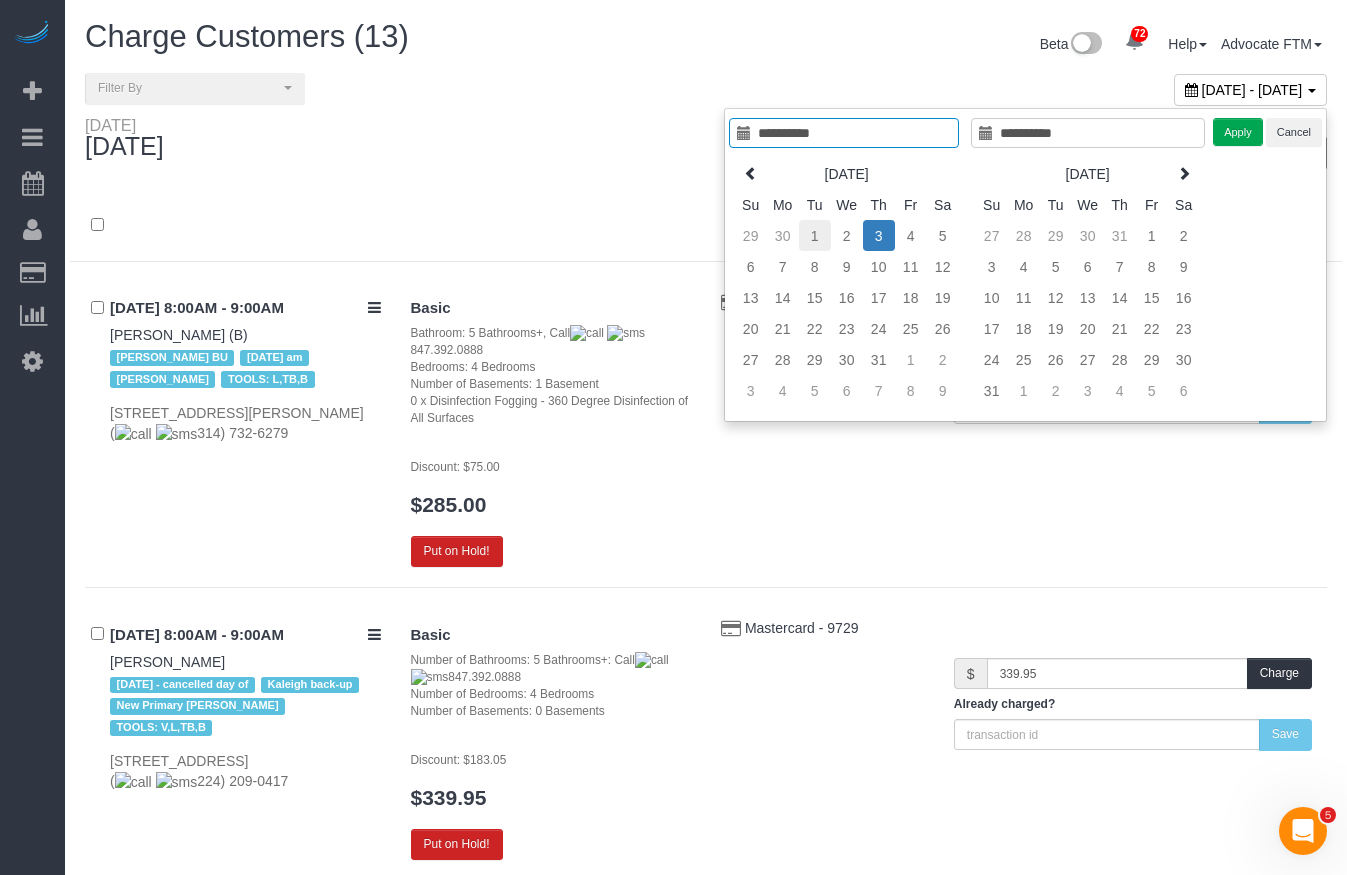 type on "**********" 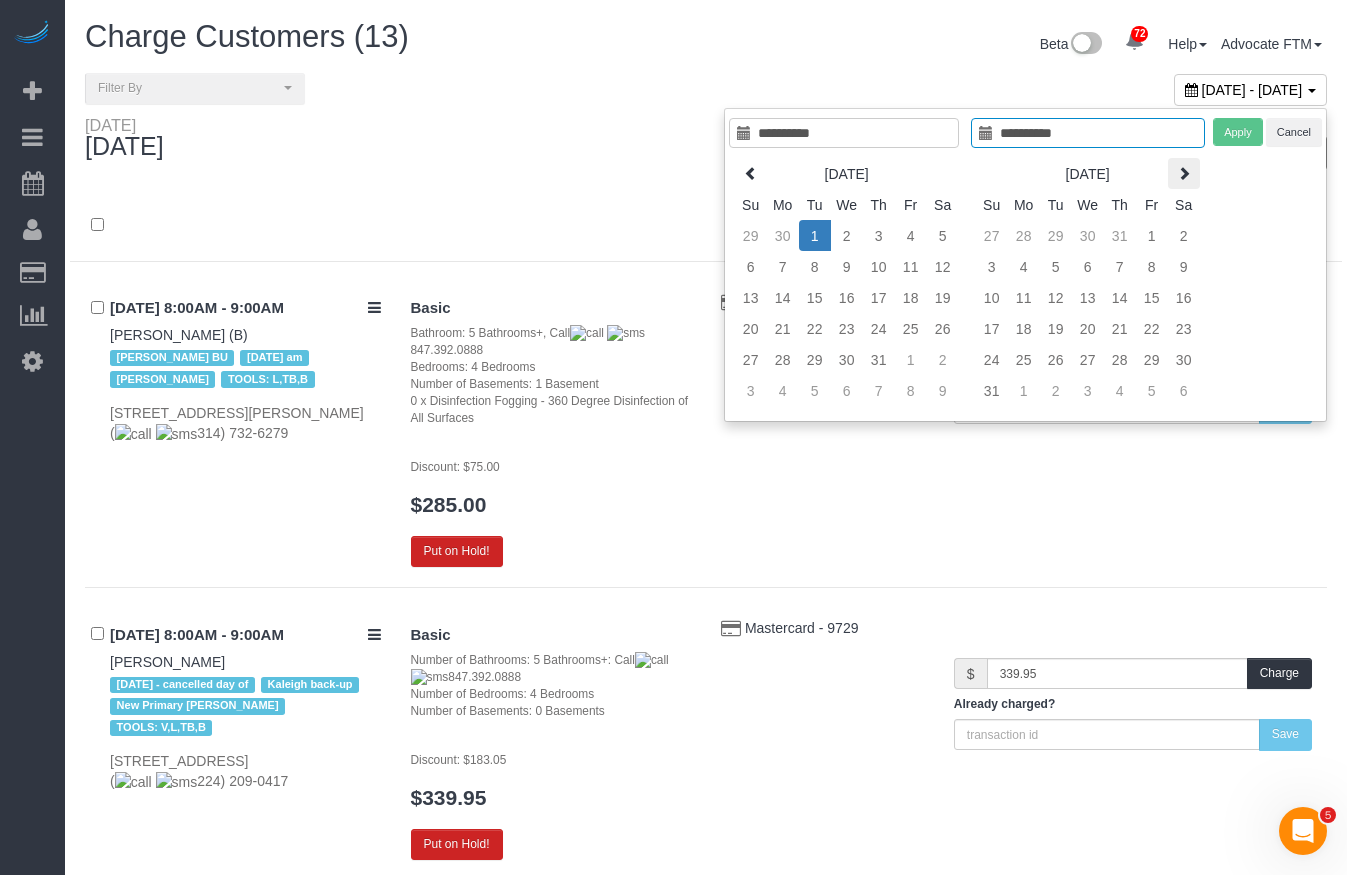 click at bounding box center [1184, 173] 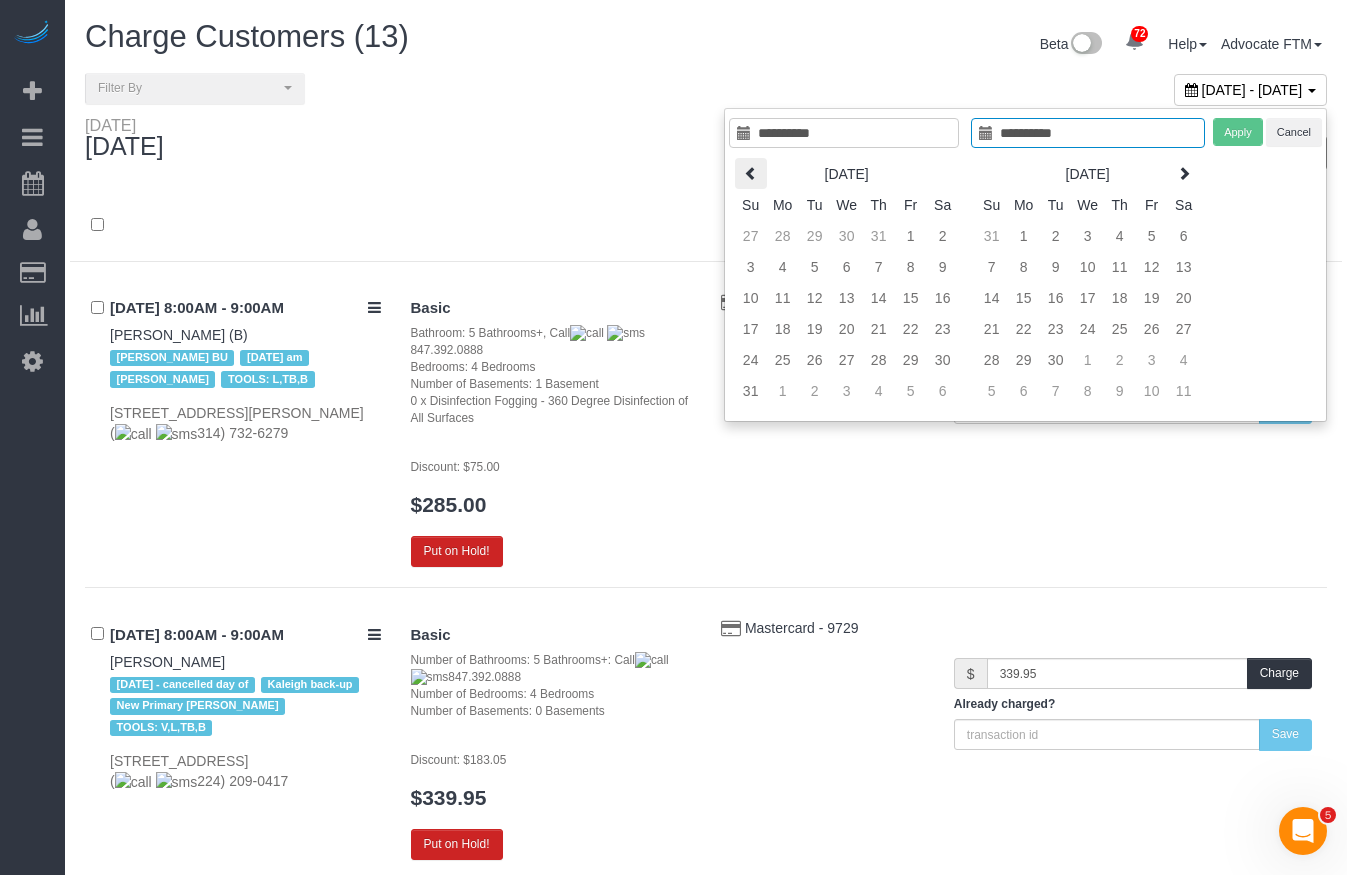 click at bounding box center [751, 173] 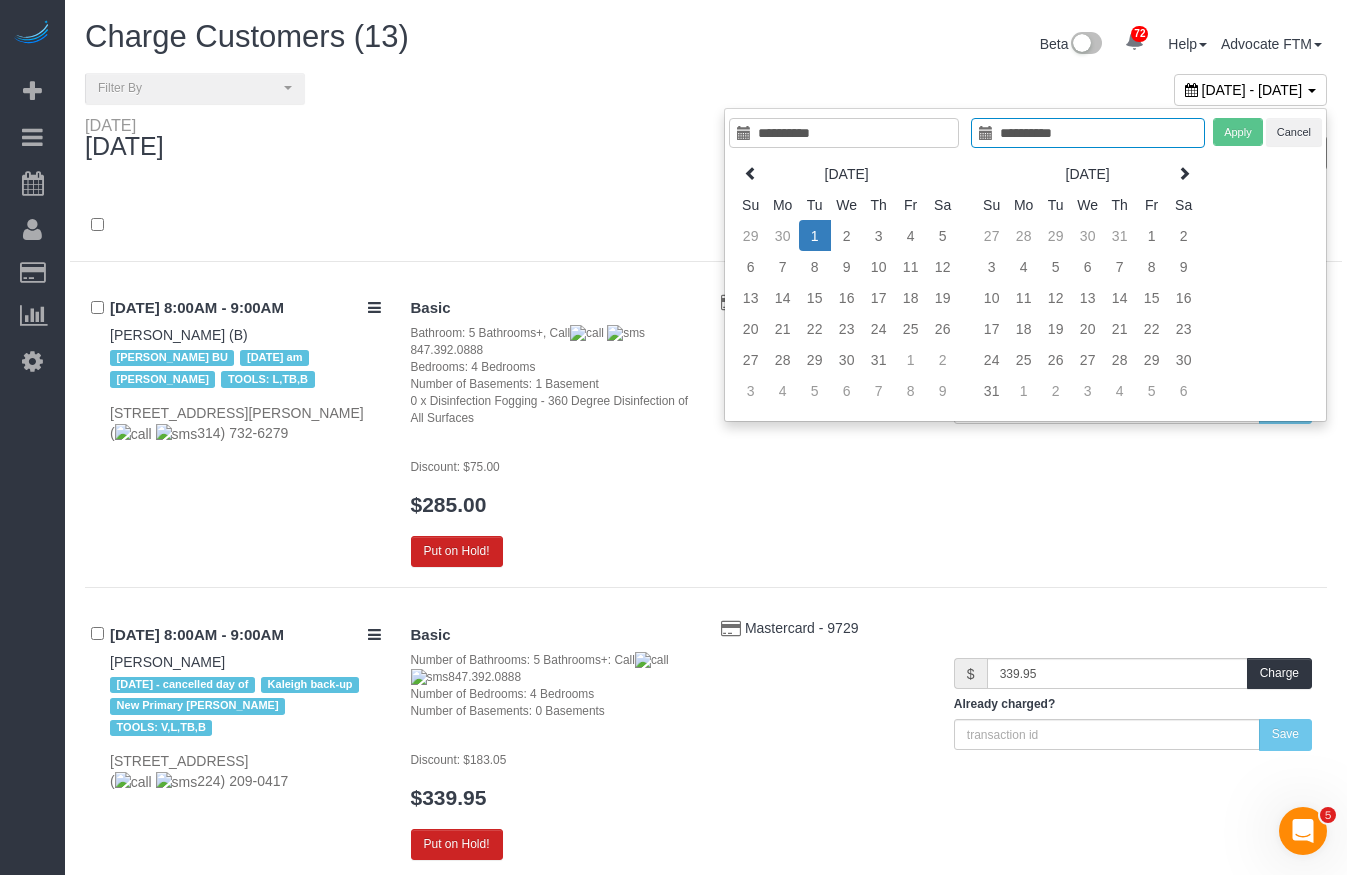 type on "**********" 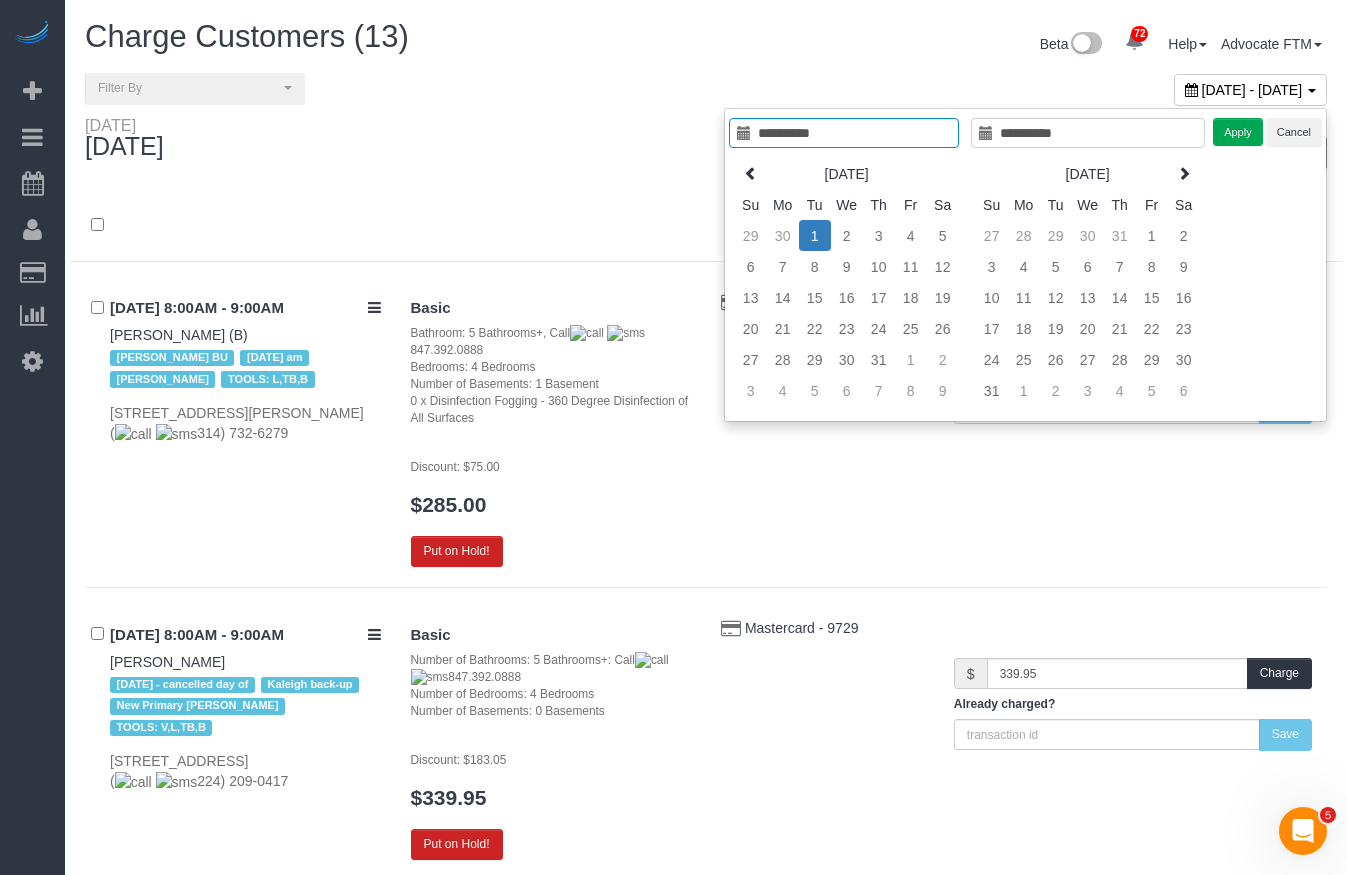 type on "**********" 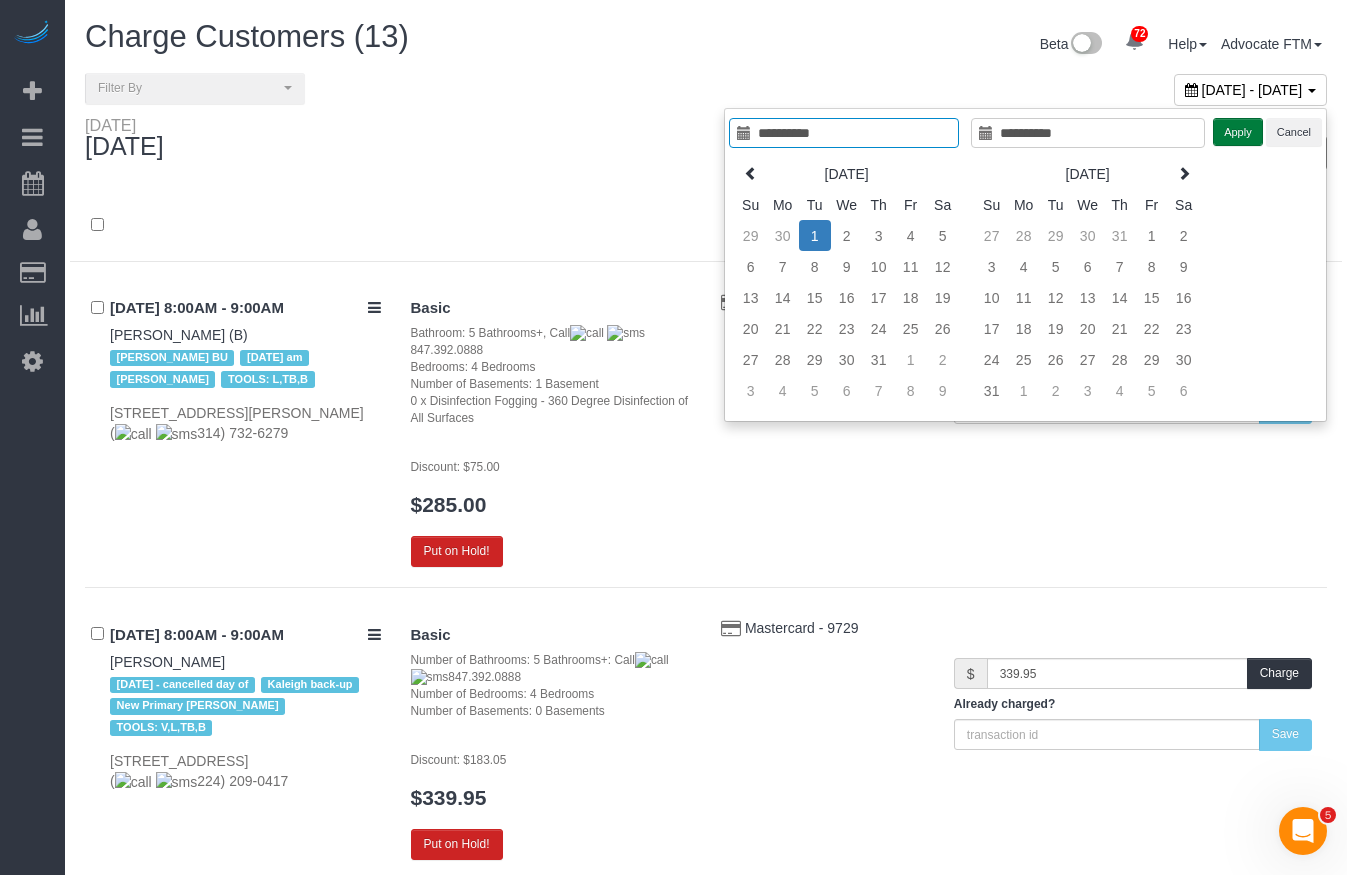 click on "Apply" at bounding box center (1238, 132) 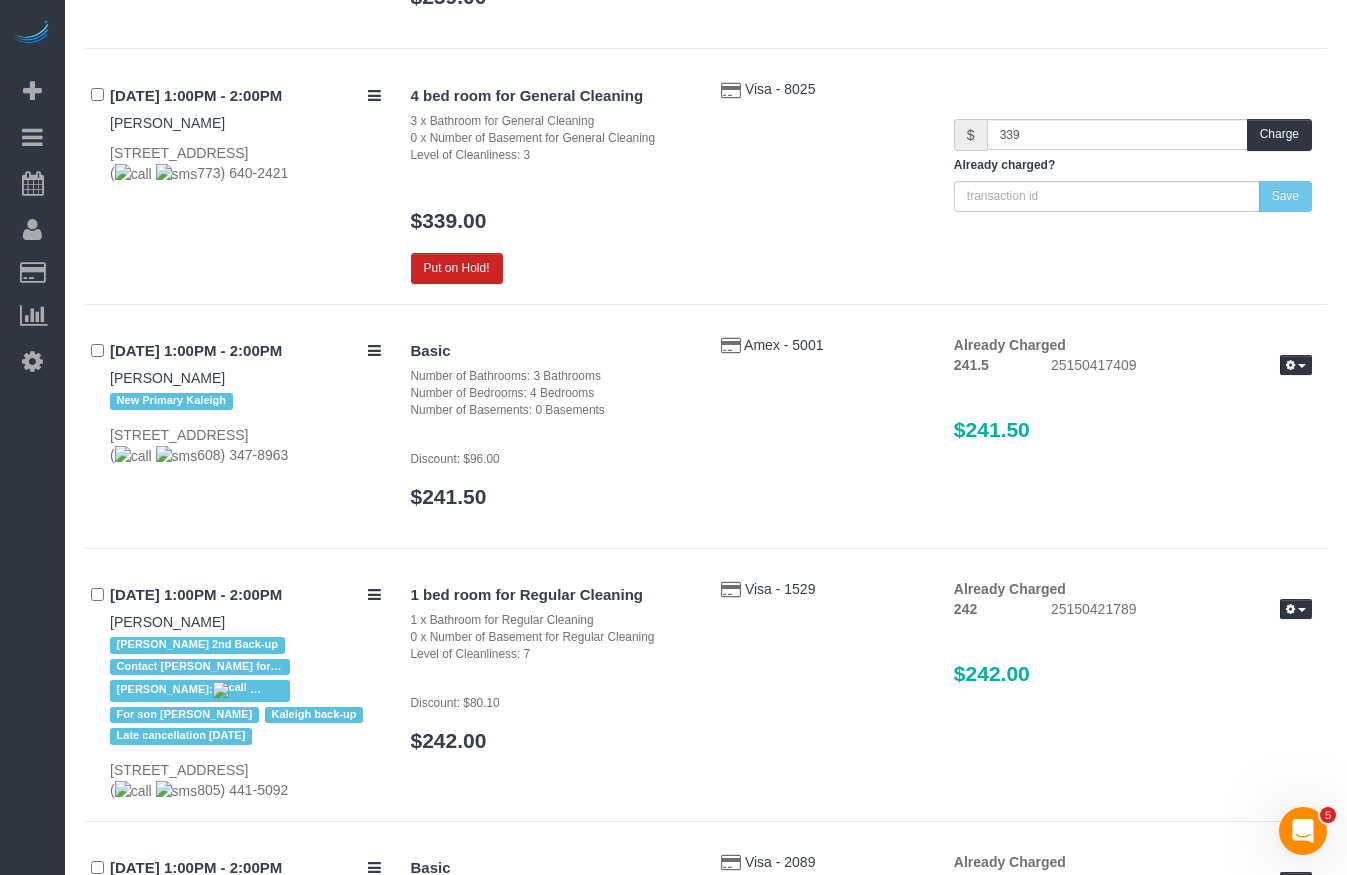 scroll, scrollTop: 2900, scrollLeft: 0, axis: vertical 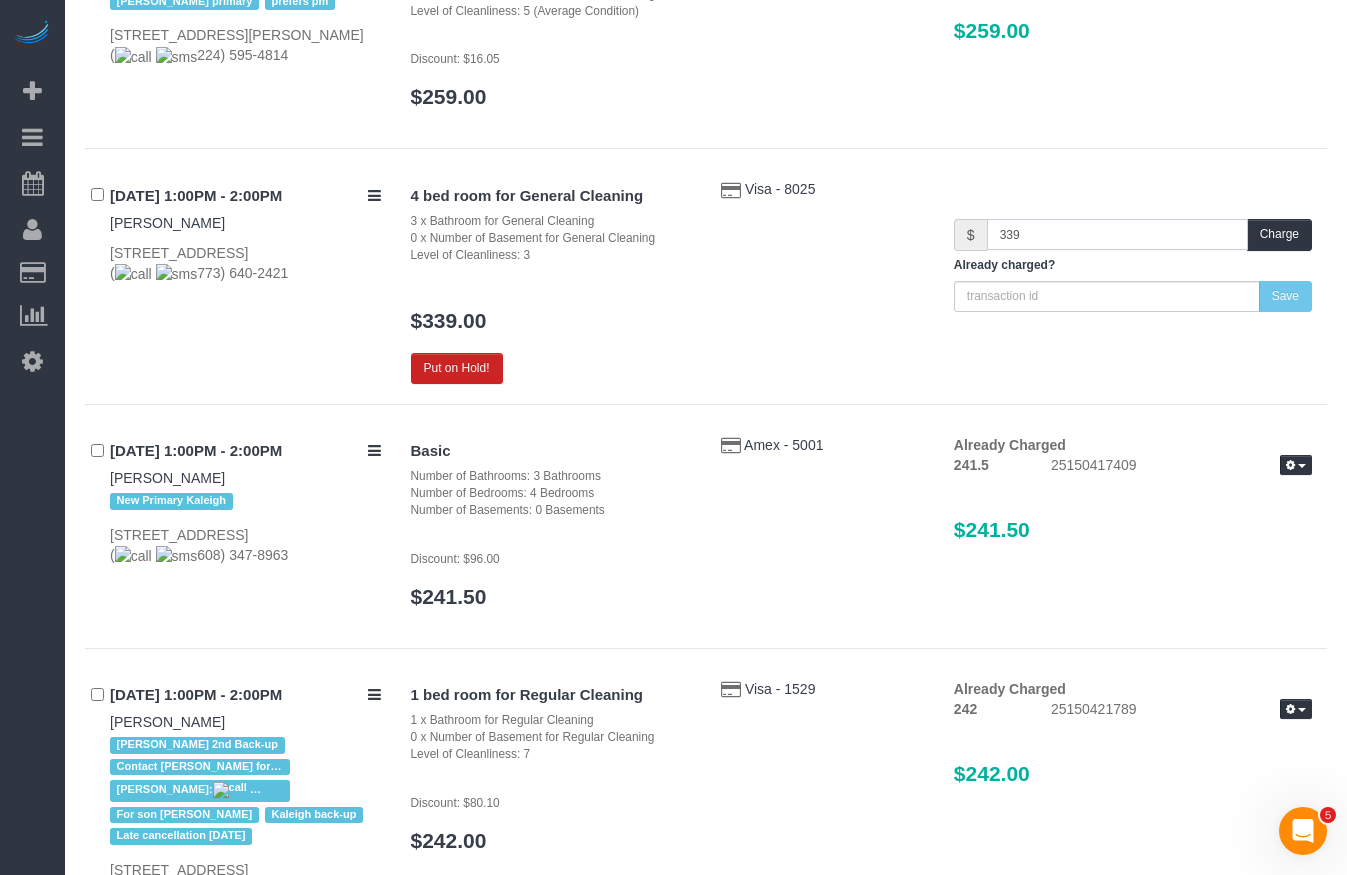click on "339" at bounding box center (1117, 234) 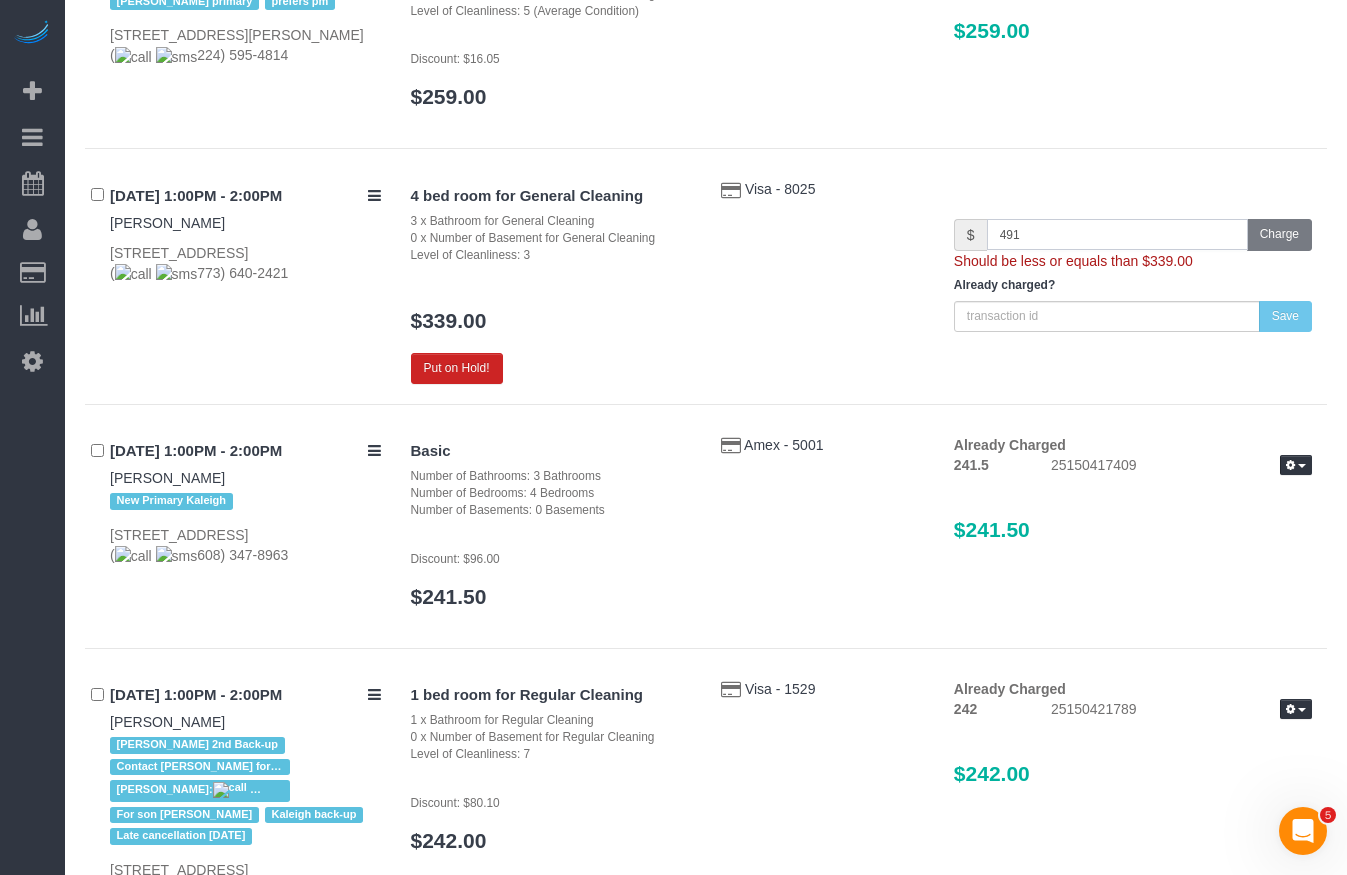 type on "491" 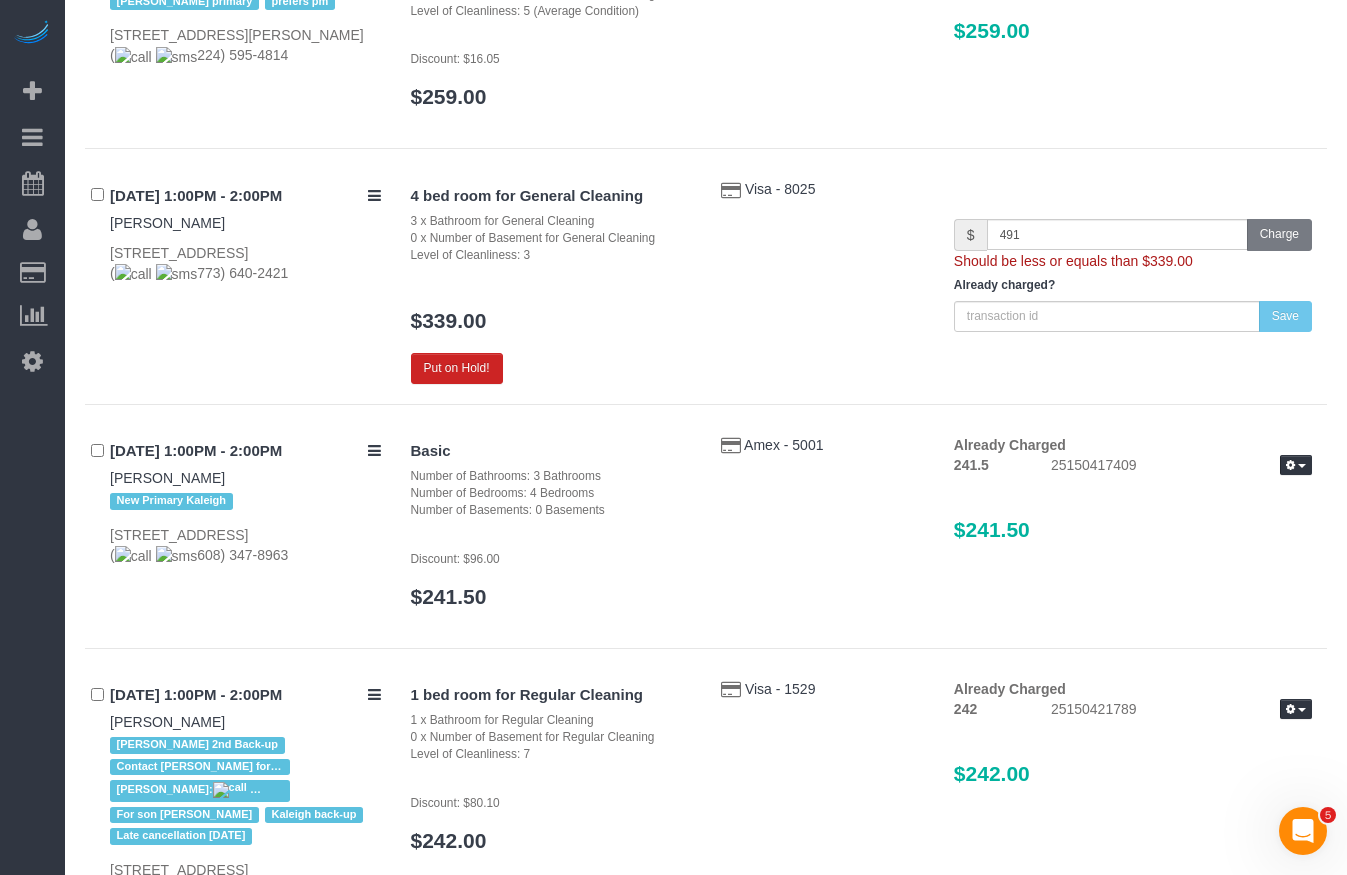 click on "4 bed room for General Cleaning
3 x Bathroom for General Cleaning
0 x Number of Basement for General Cleaning
Level of Cleanliness: 3
$339.00
Put on Hold!
Visa - 8025
491" at bounding box center (862, 281) 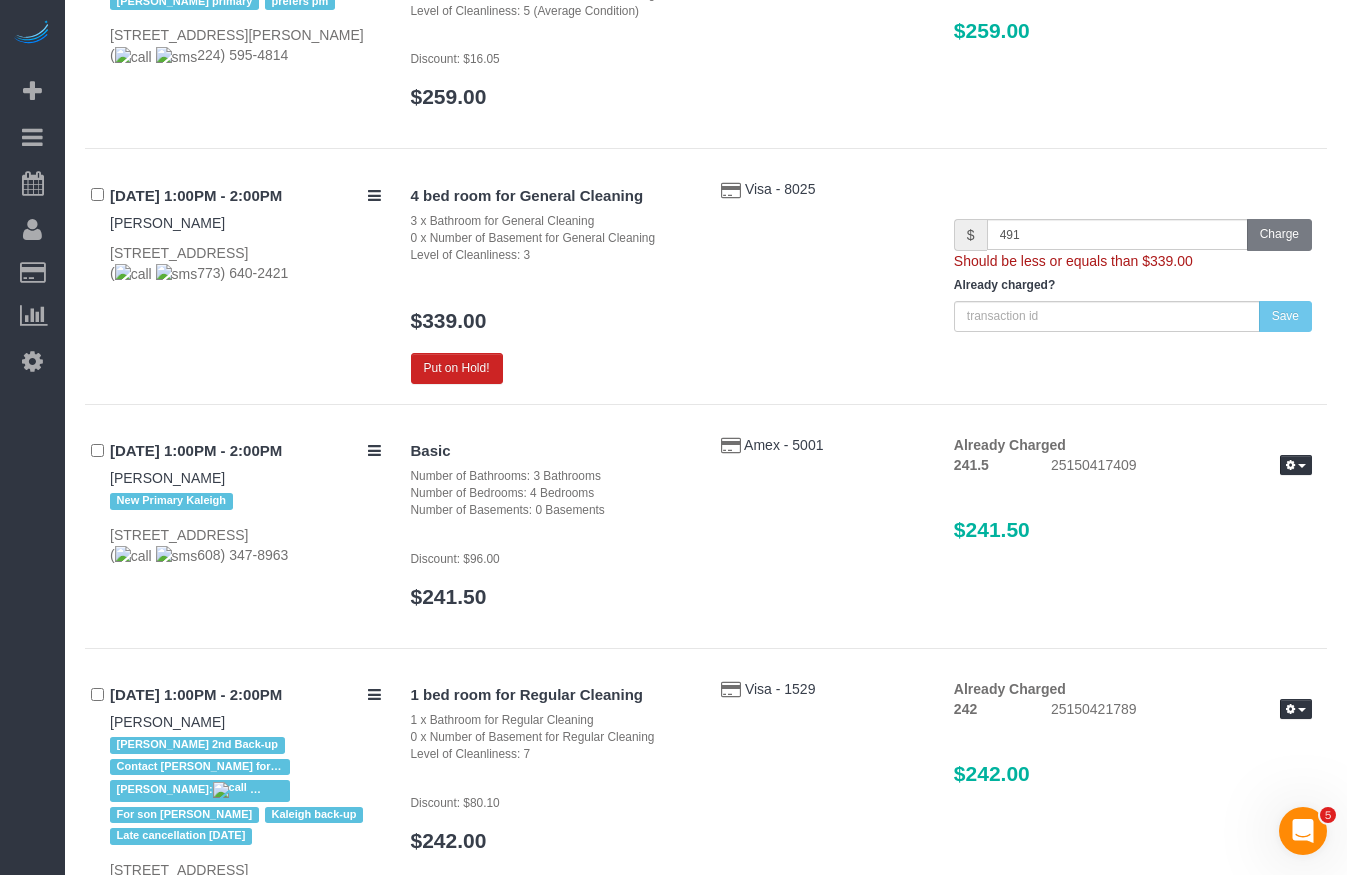 click on "Tuesday
July 01, 2025
20 / page
10 / page
20 / page
30 / page
40 / page
50 / page
100 / page
07/01/2025 8:00AM - 9:00AM
Kevin Riefke
TOOLS: V,TB
(" at bounding box center (706, -809) 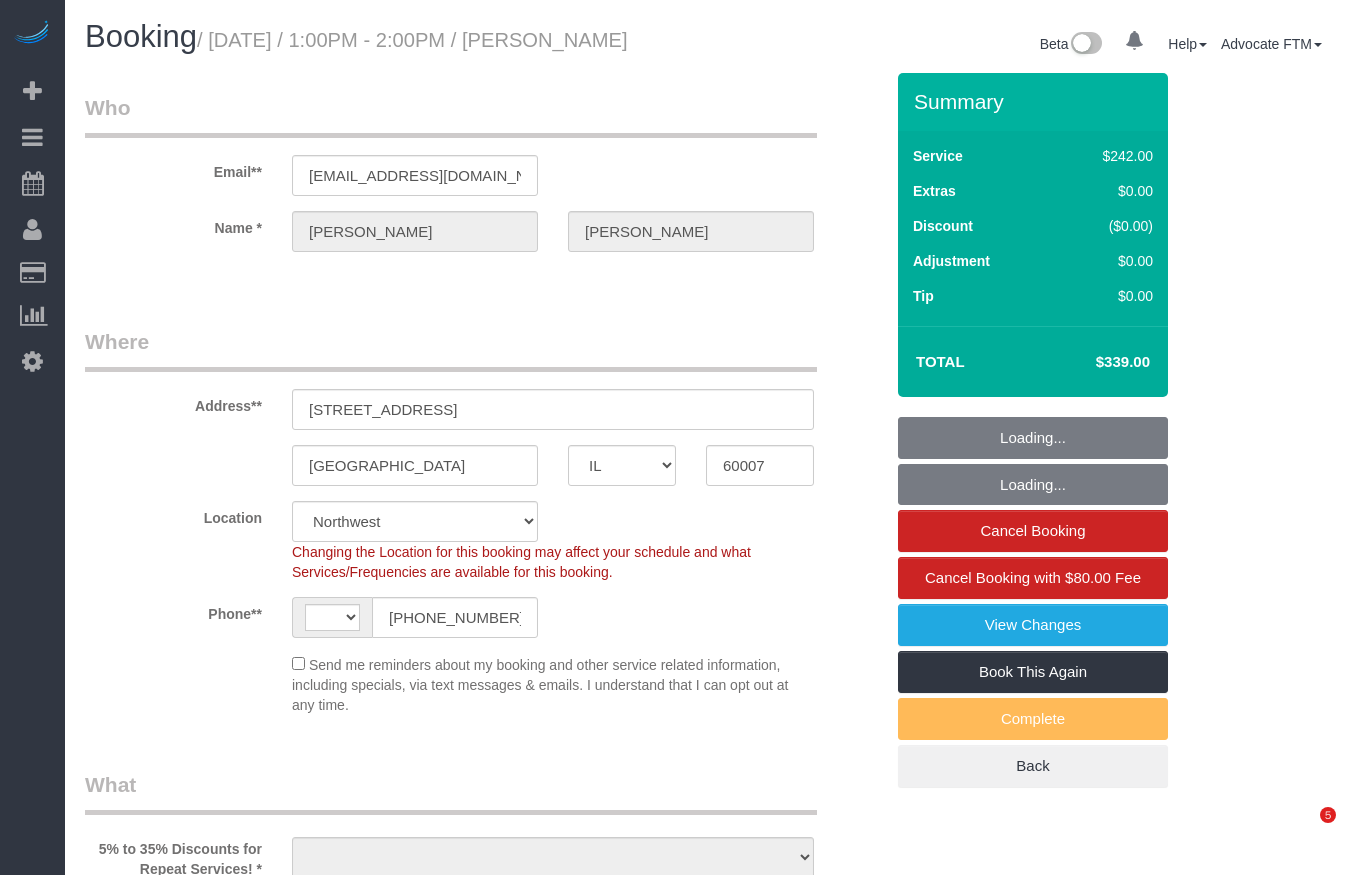 select on "IL" 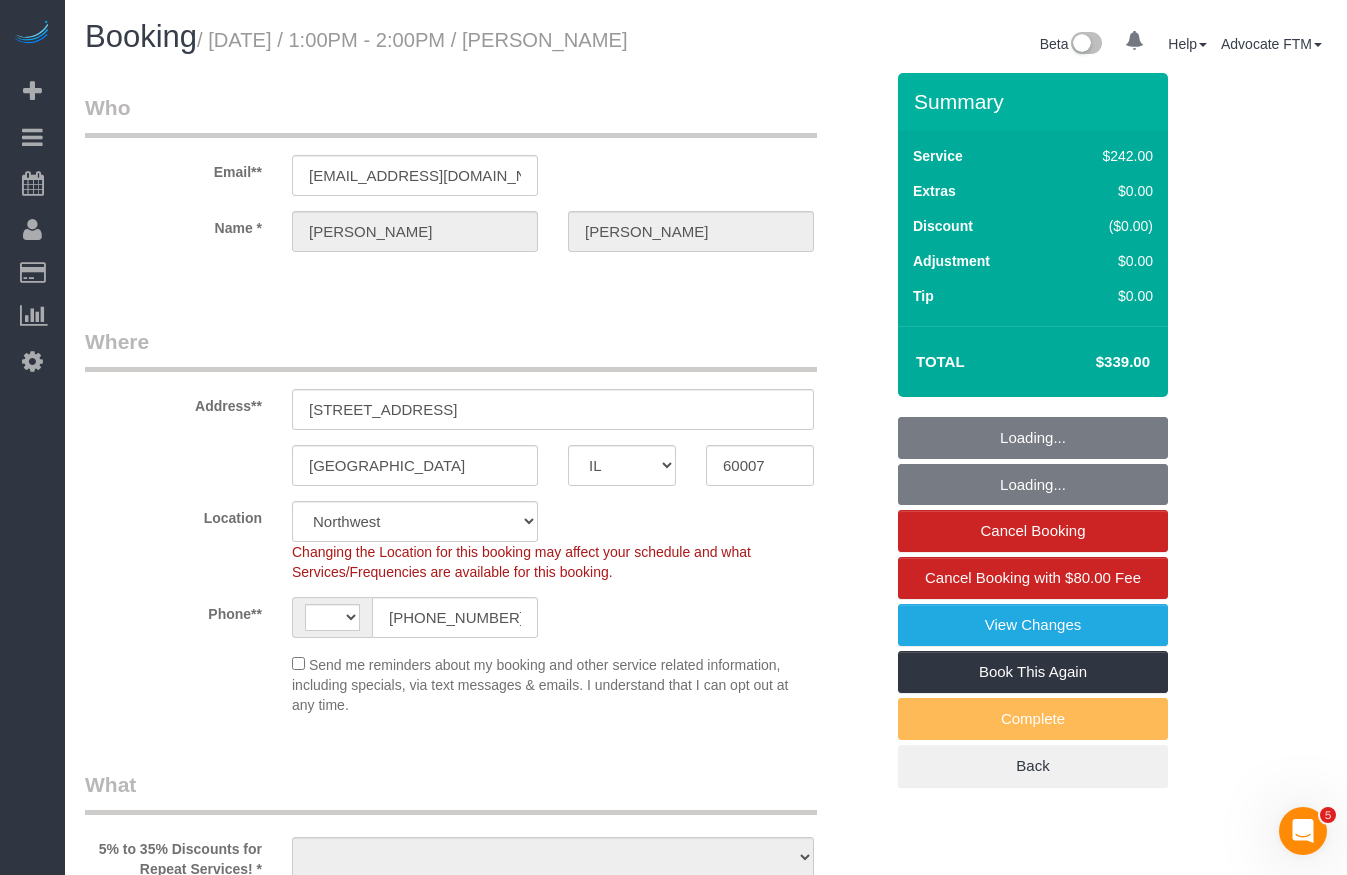 scroll, scrollTop: 0, scrollLeft: 0, axis: both 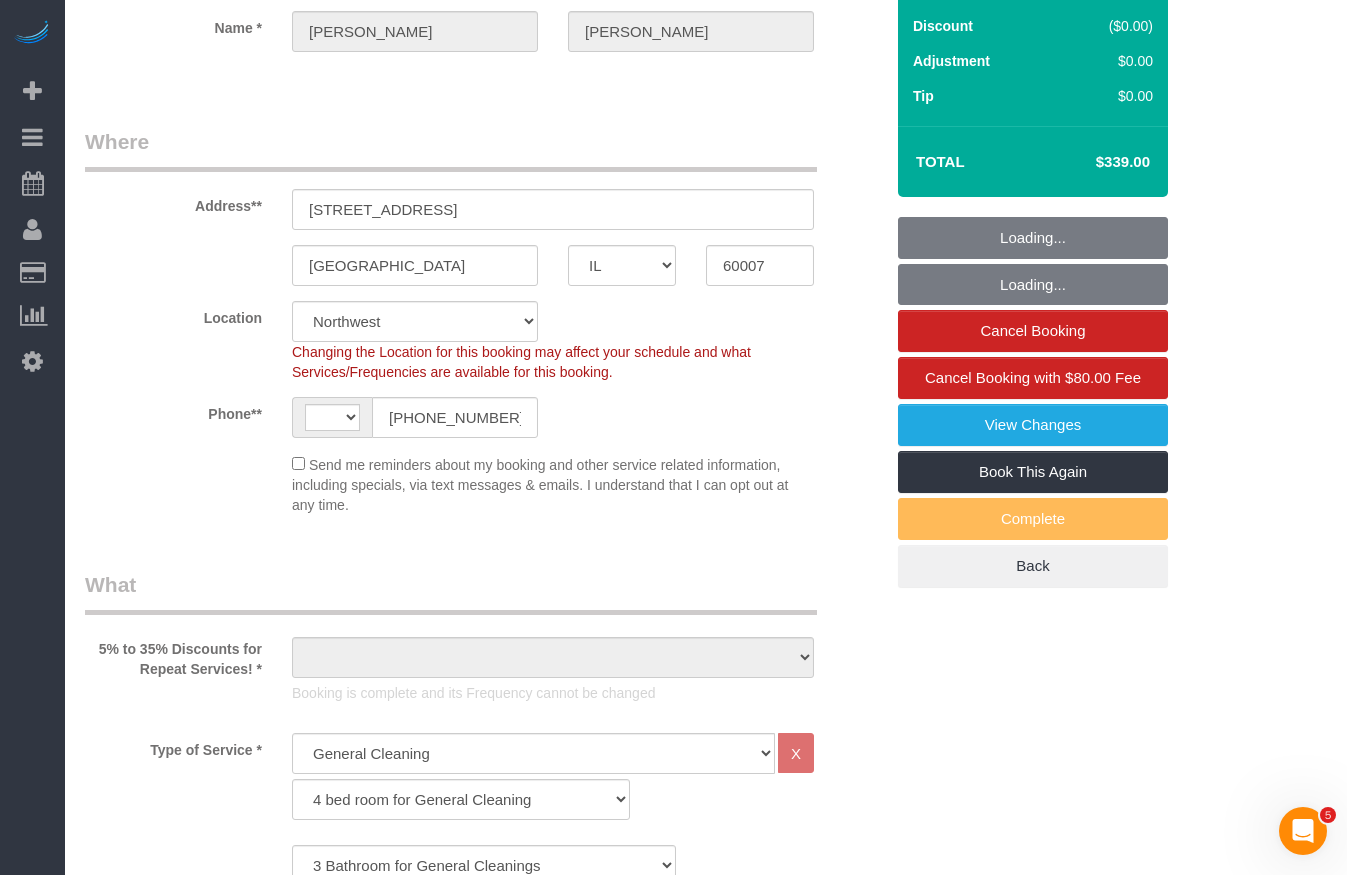 select on "string:[GEOGRAPHIC_DATA]" 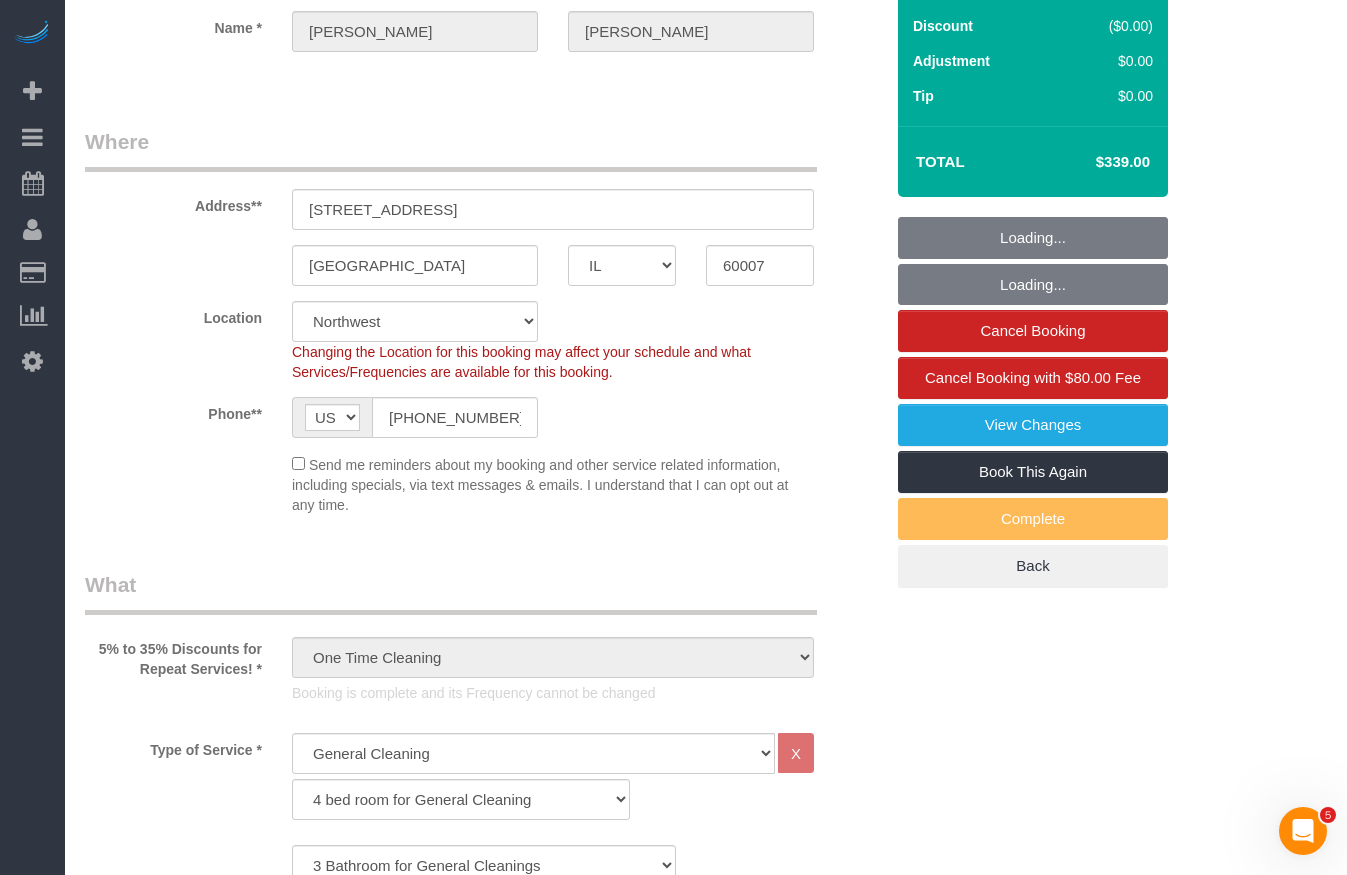 select on "number:1" 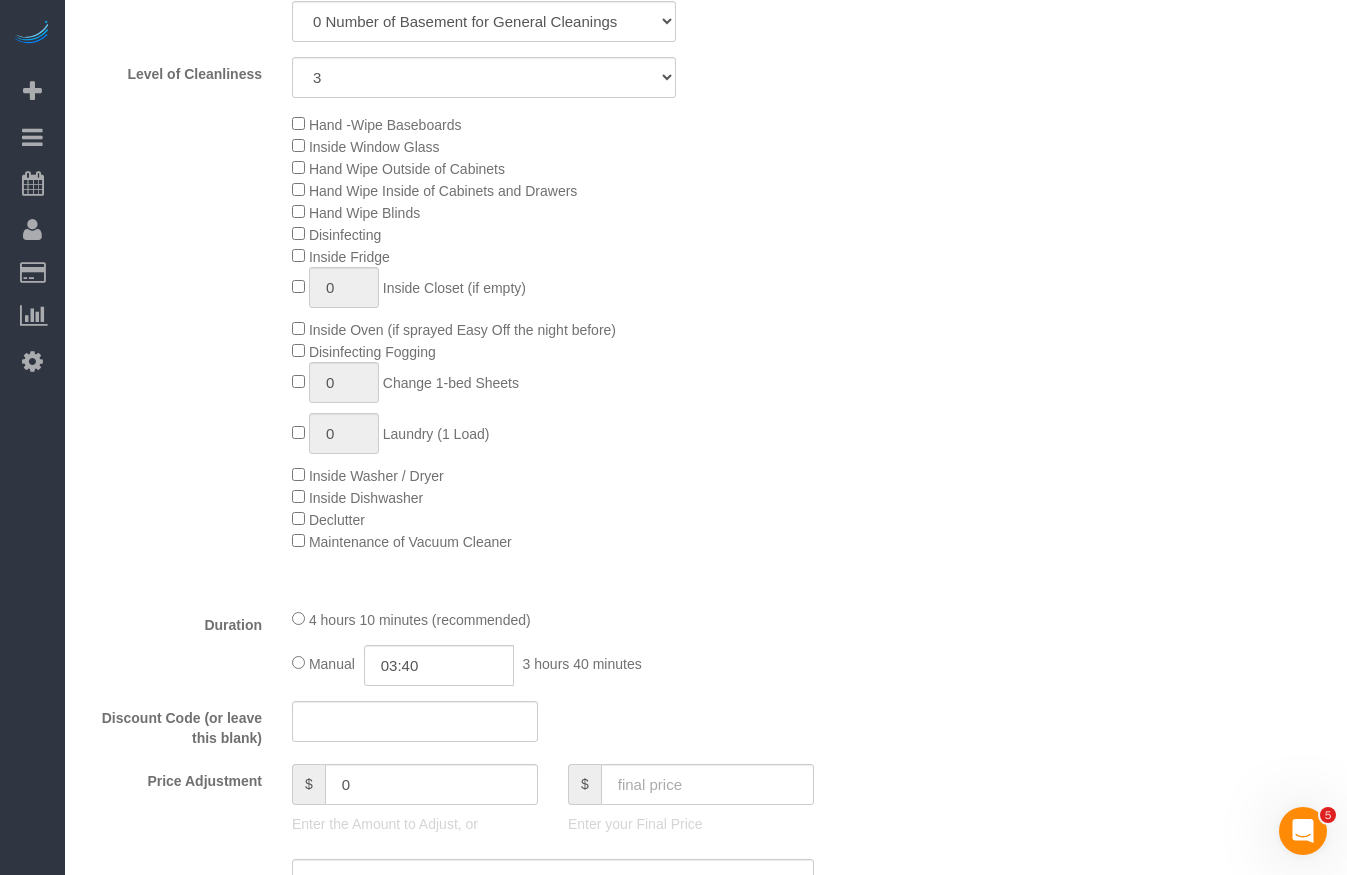scroll, scrollTop: 1500, scrollLeft: 0, axis: vertical 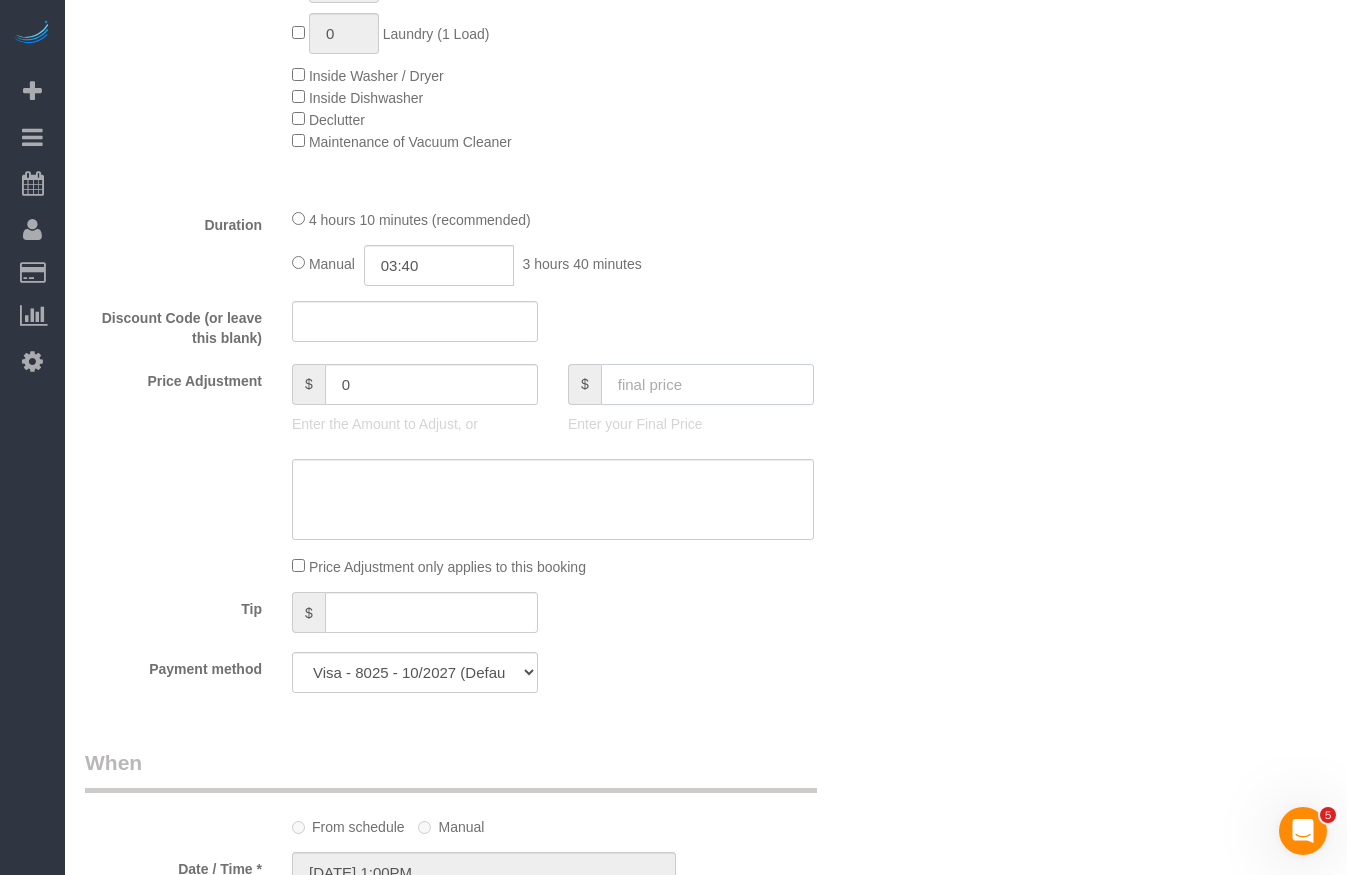 click 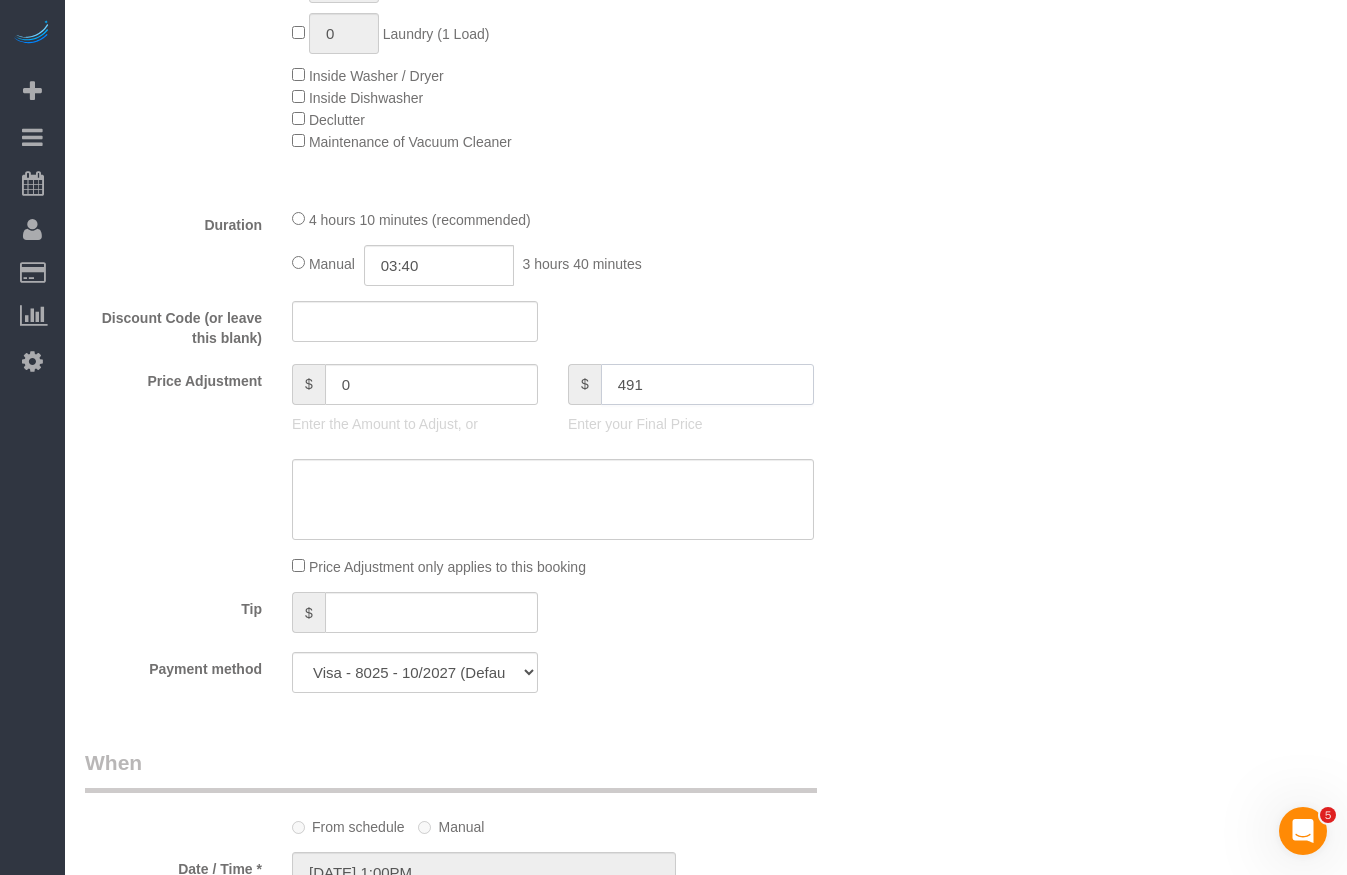 type on "491" 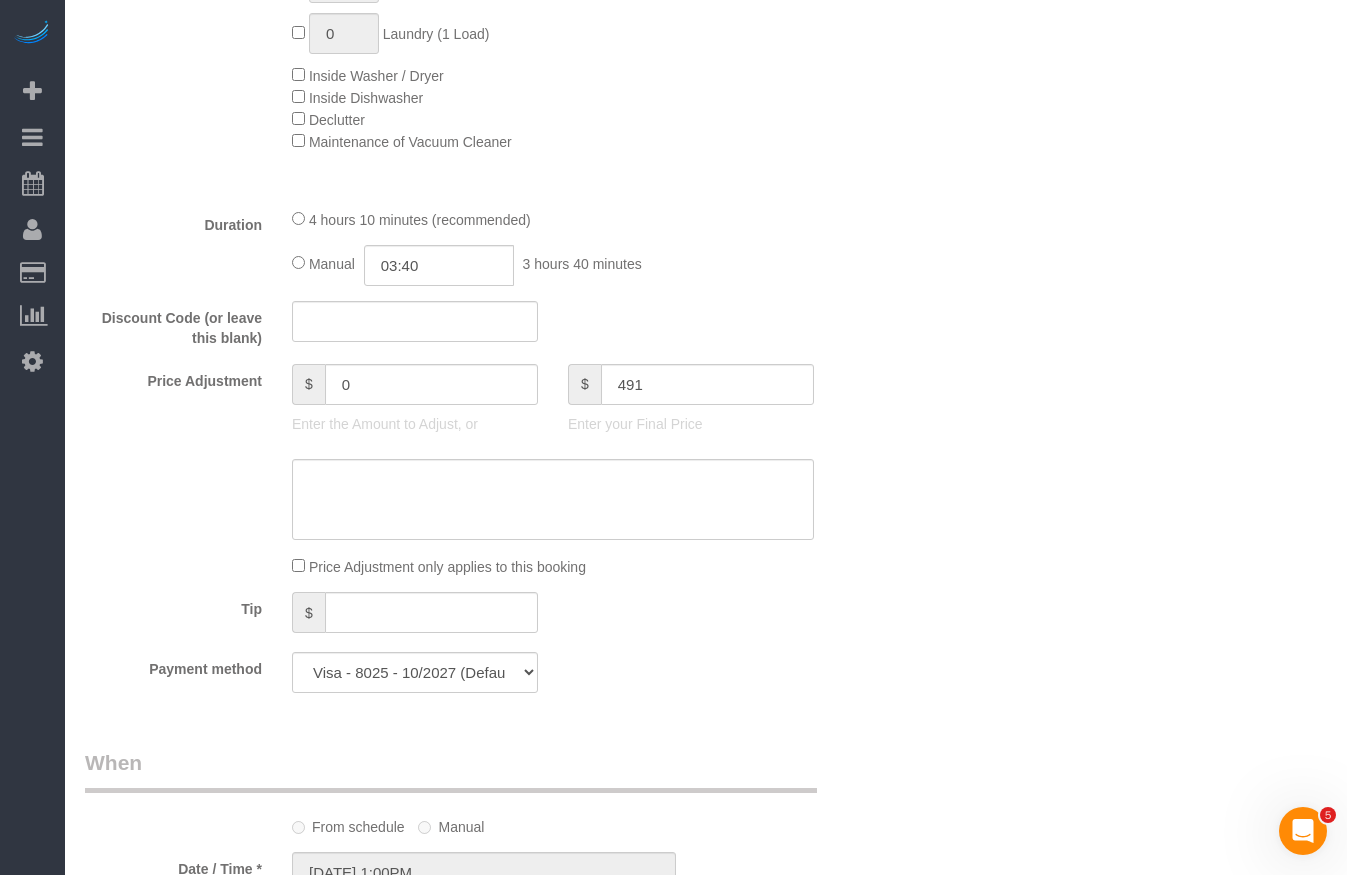 click on "Who
Email**
bacigal2@gmail.com
Name *
Louis
Bacigalupo
Where
Address**
685 Ruskin Dr.
Elk Grove Village
AK
AL
AR
AZ
CA
CO
CT
DC
DE
FL
GA
HI
IA
ID
IL
IN
KS
KY
LA
MA
MD
ME
MI
MN
MO
MS
MT
NC
ND
NE" at bounding box center [706, 799] 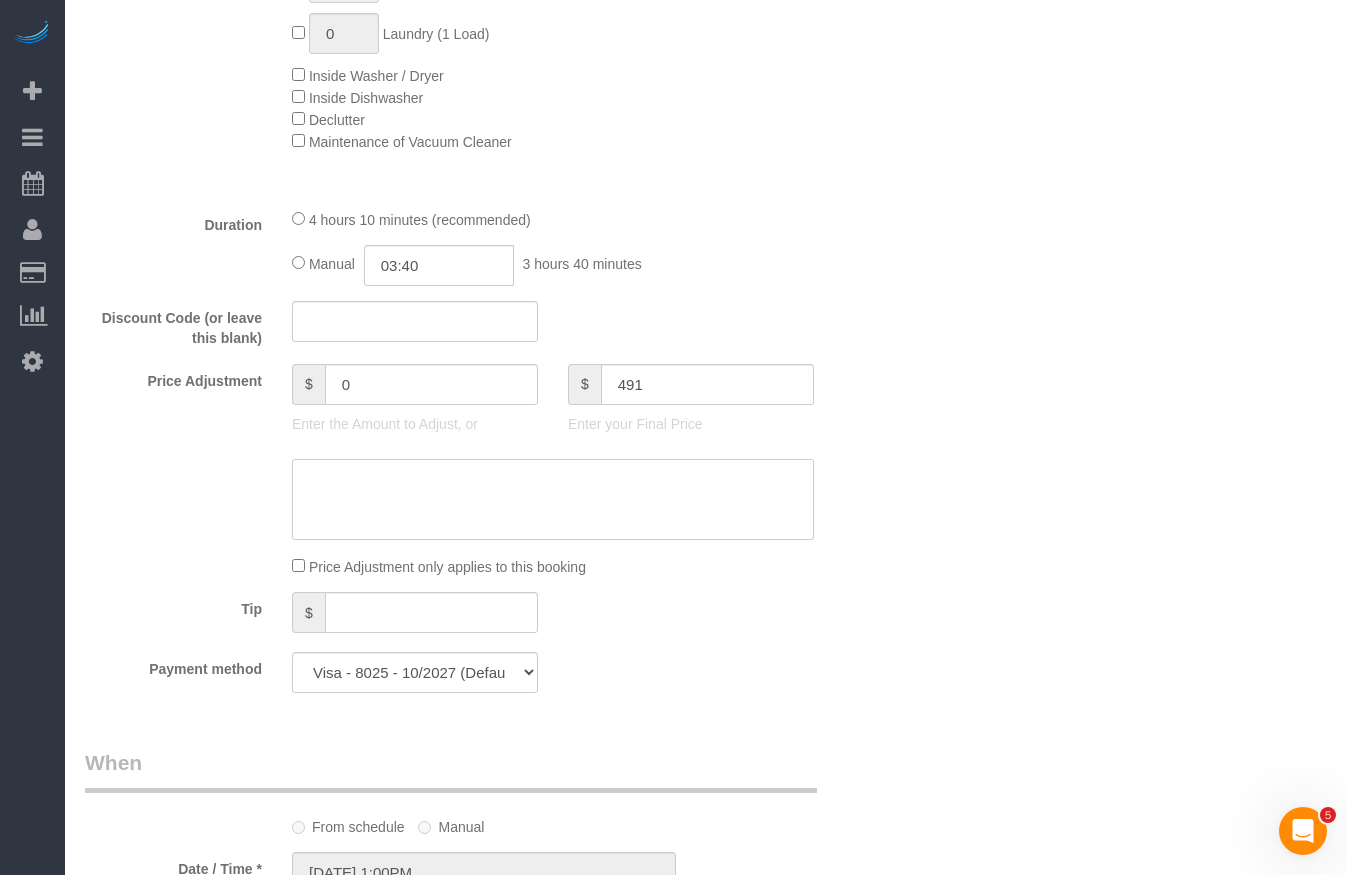 click 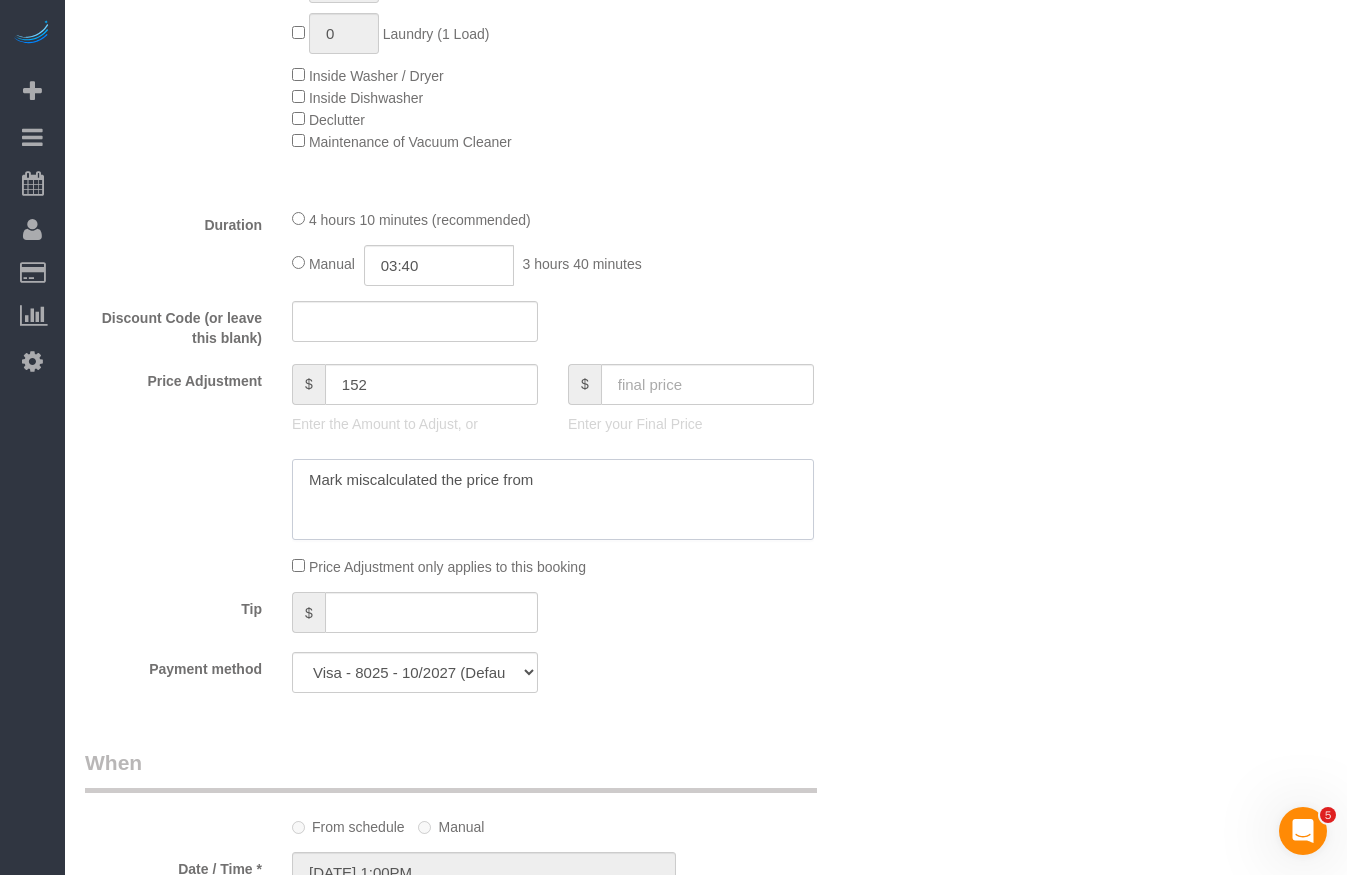 paste on "4" 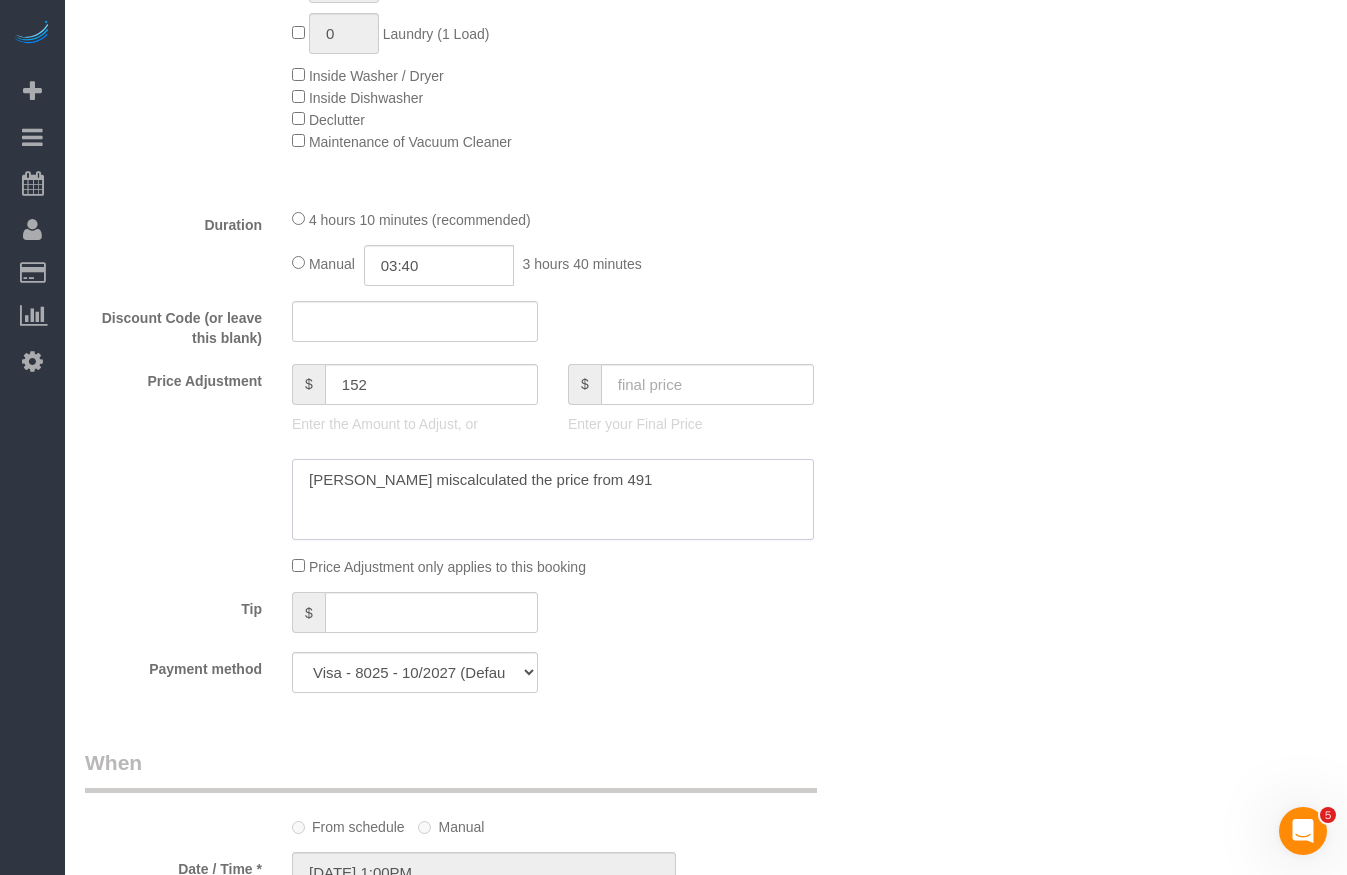 click 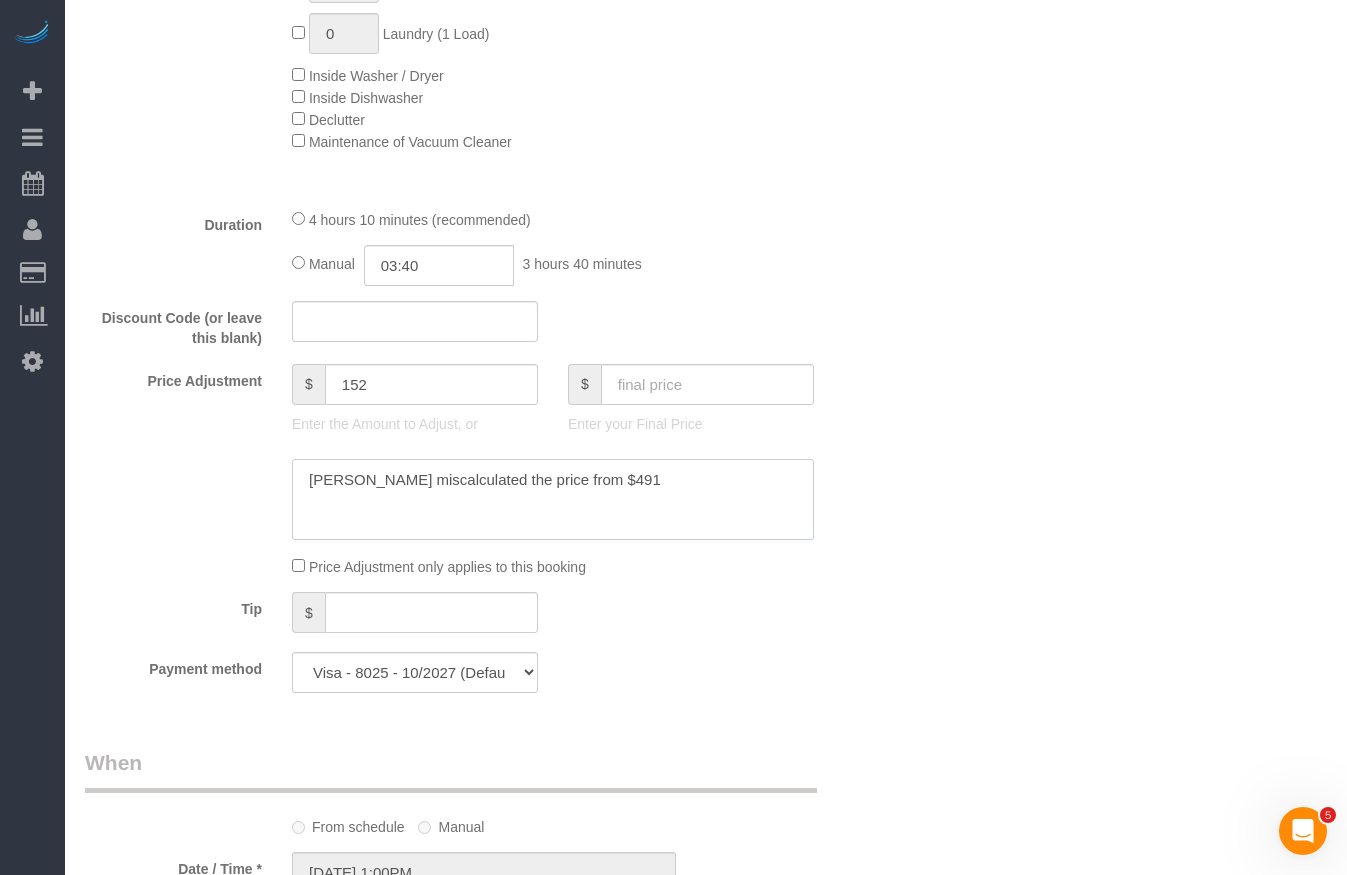 click 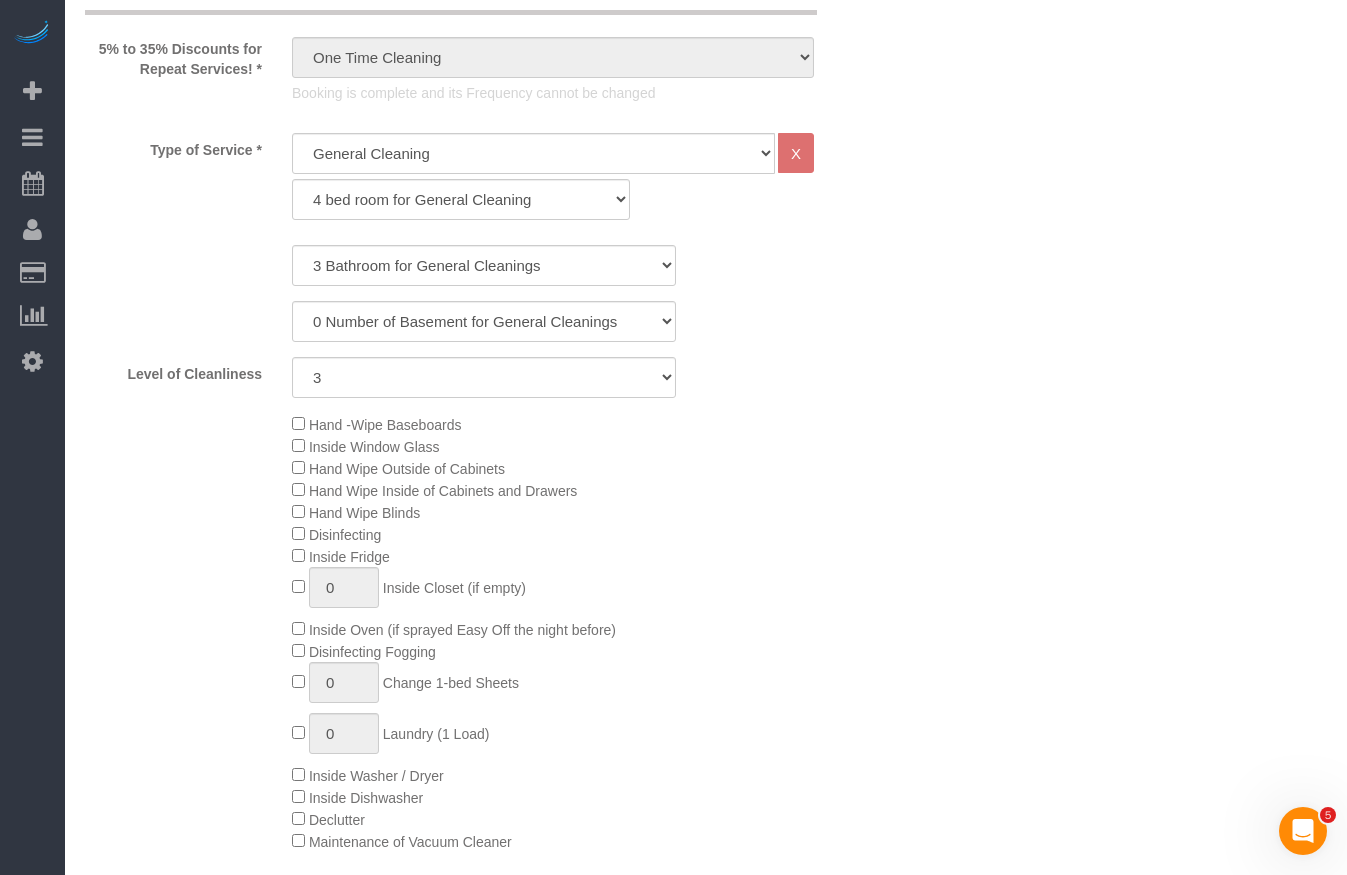 scroll, scrollTop: 200, scrollLeft: 0, axis: vertical 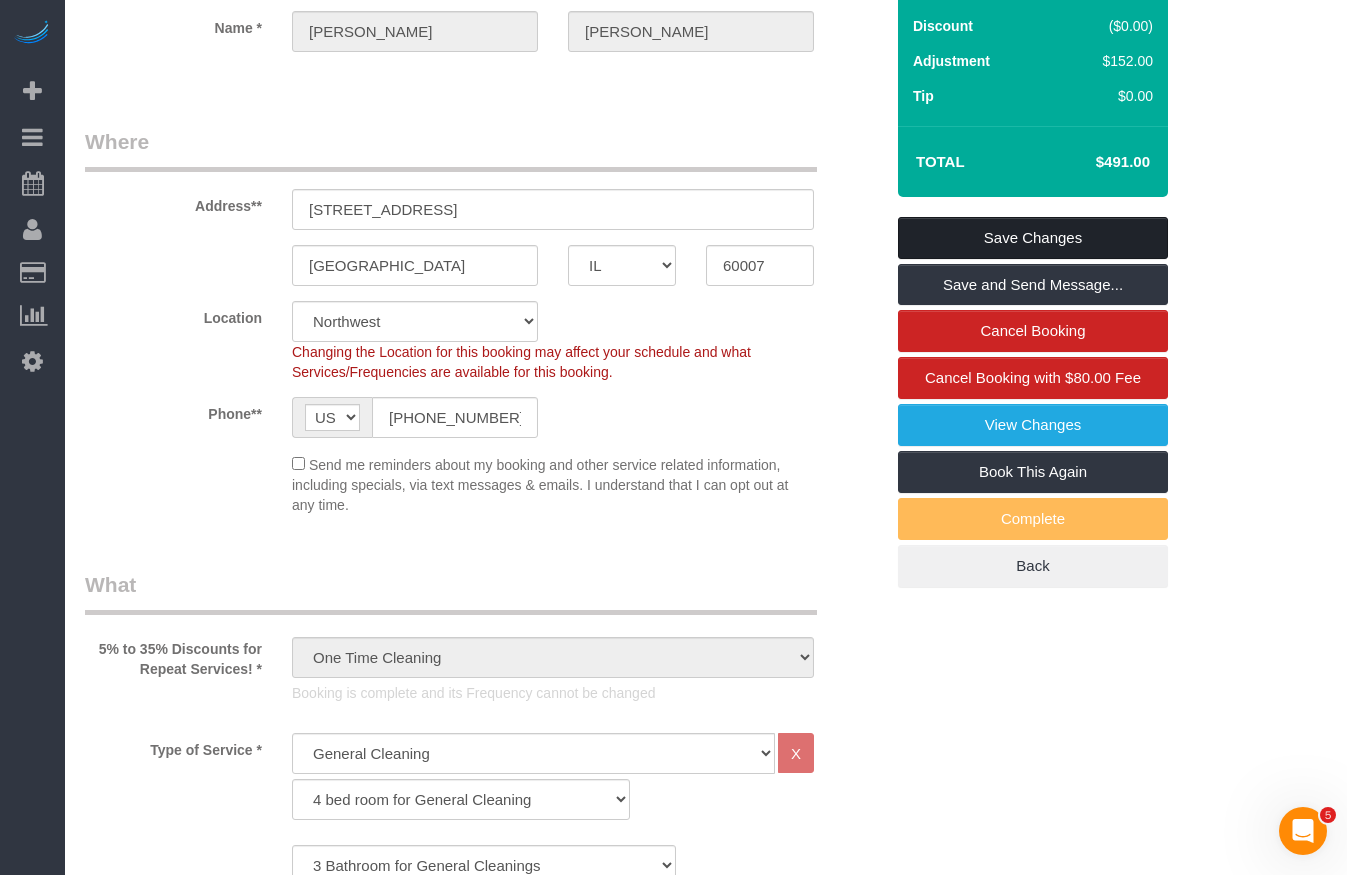 type on "Mark miscalculated the price from $491 to $339" 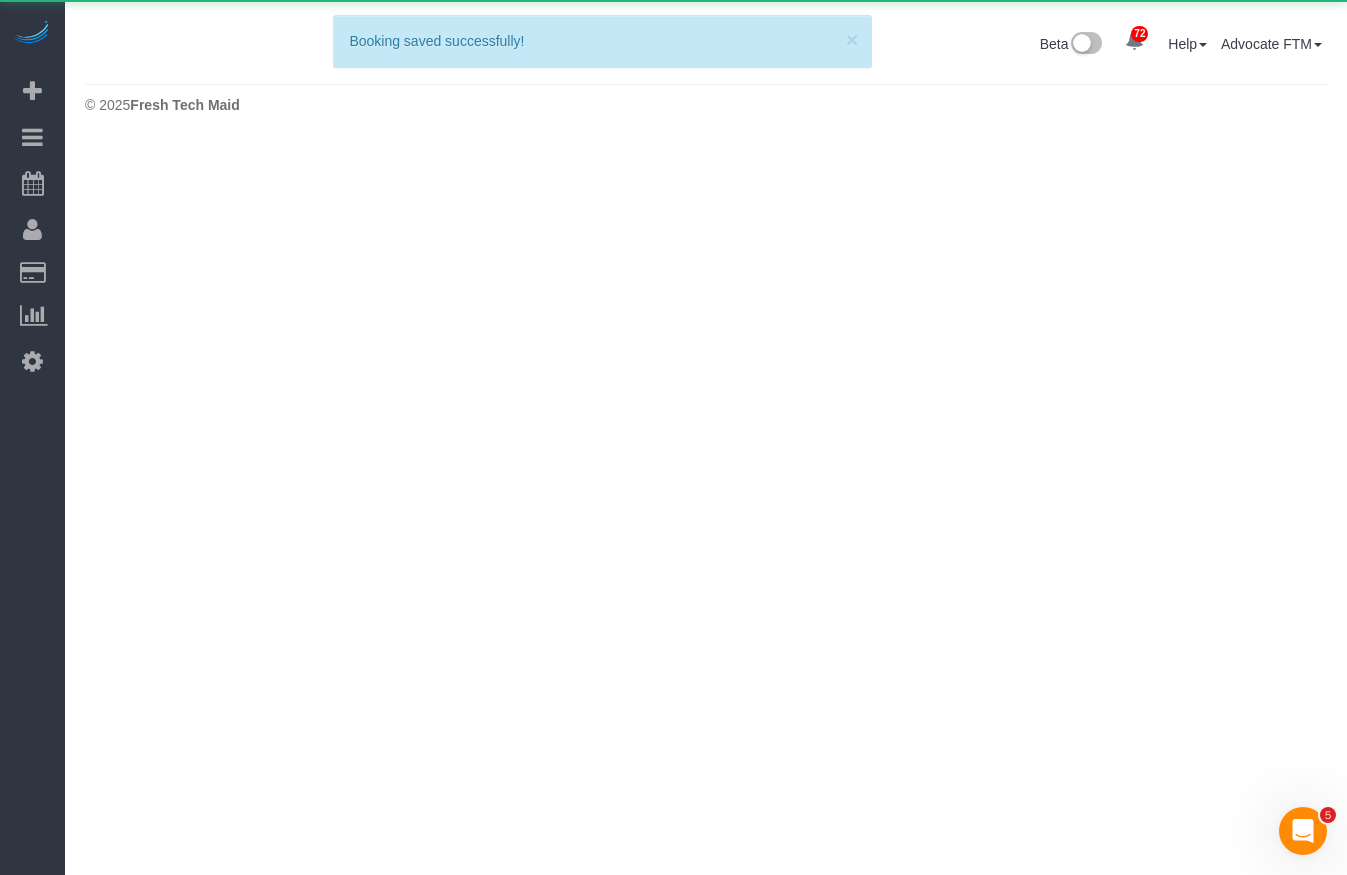 scroll, scrollTop: 0, scrollLeft: 0, axis: both 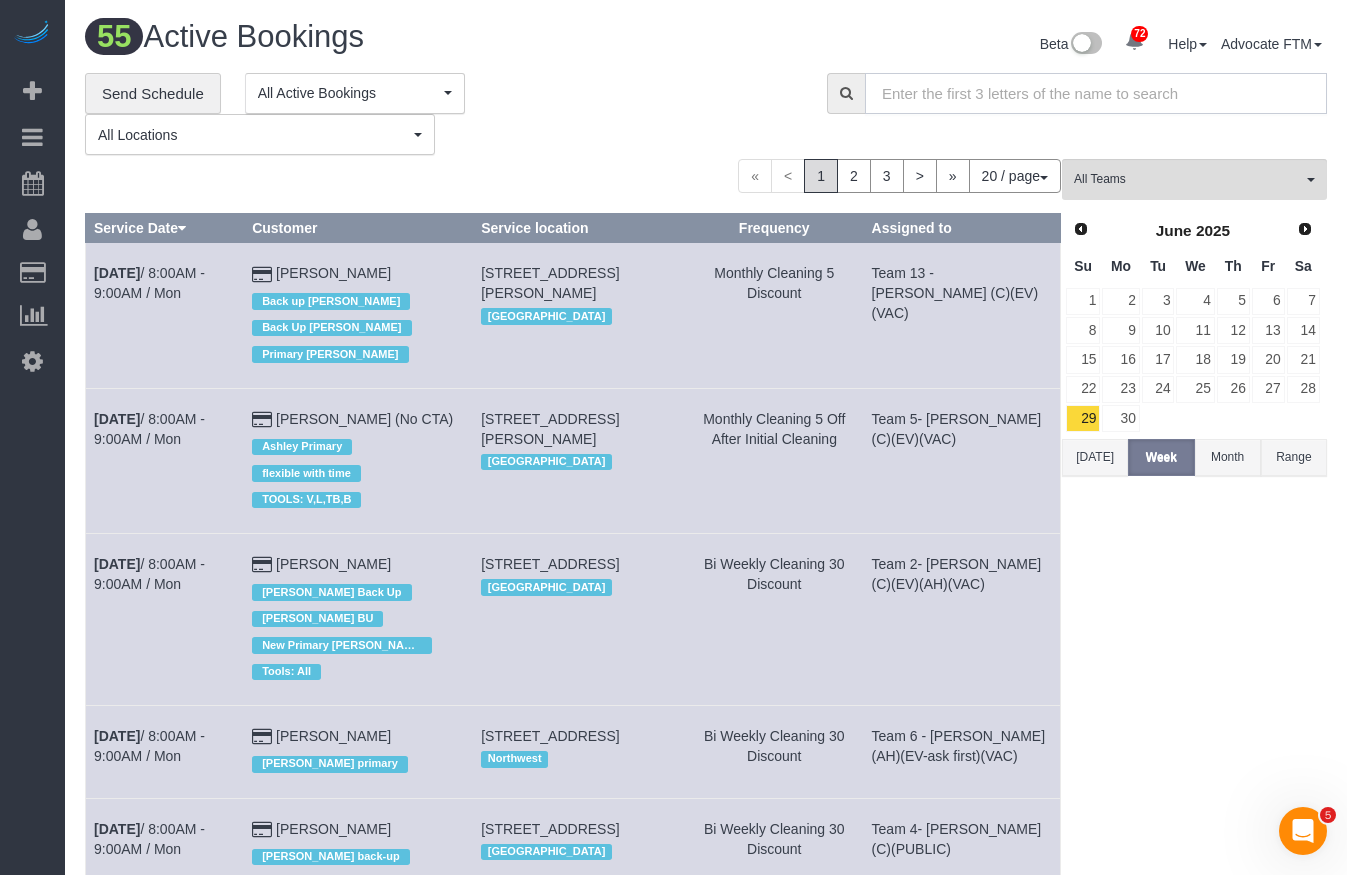 click at bounding box center (1096, 93) 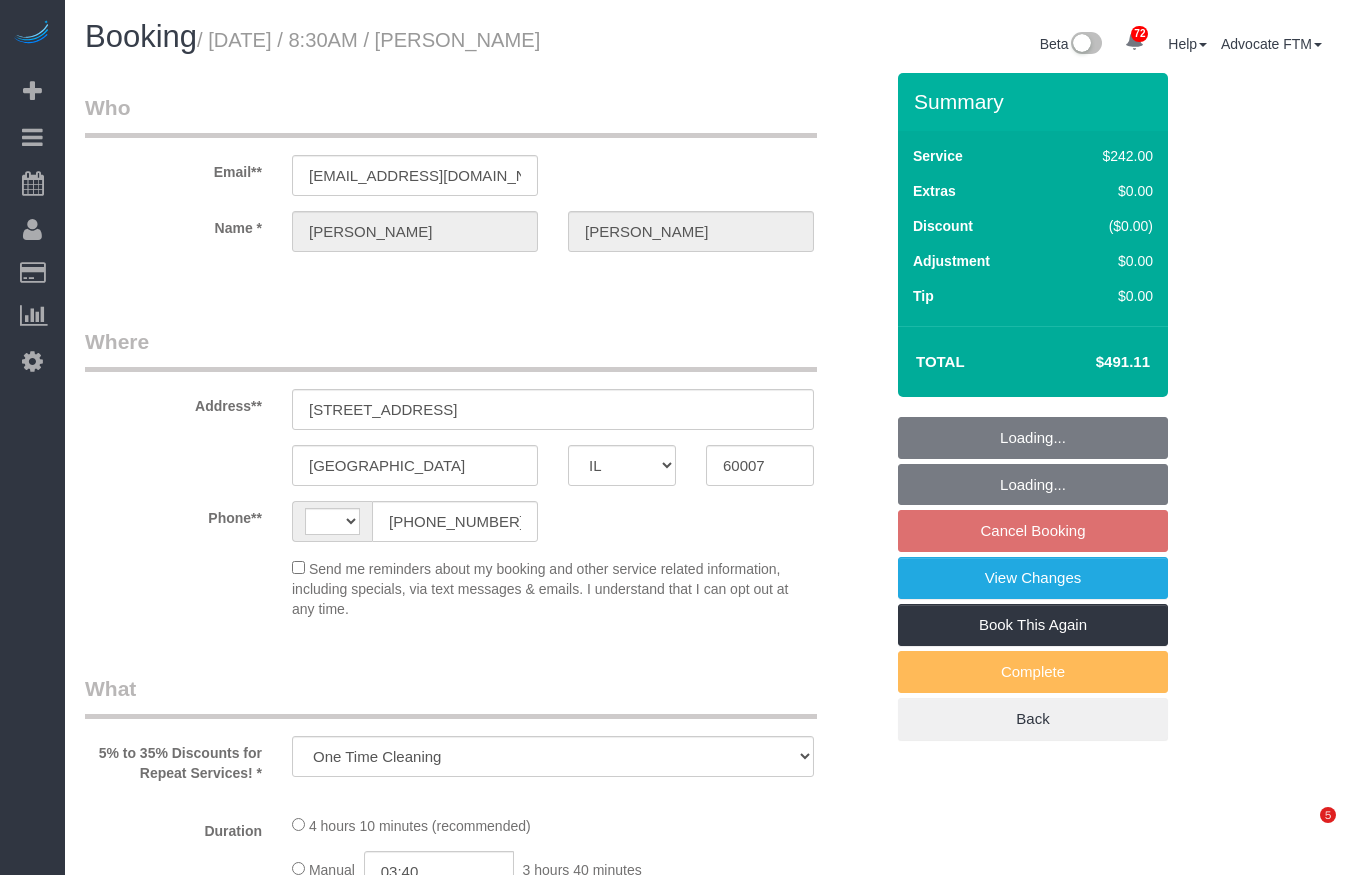 select on "IL" 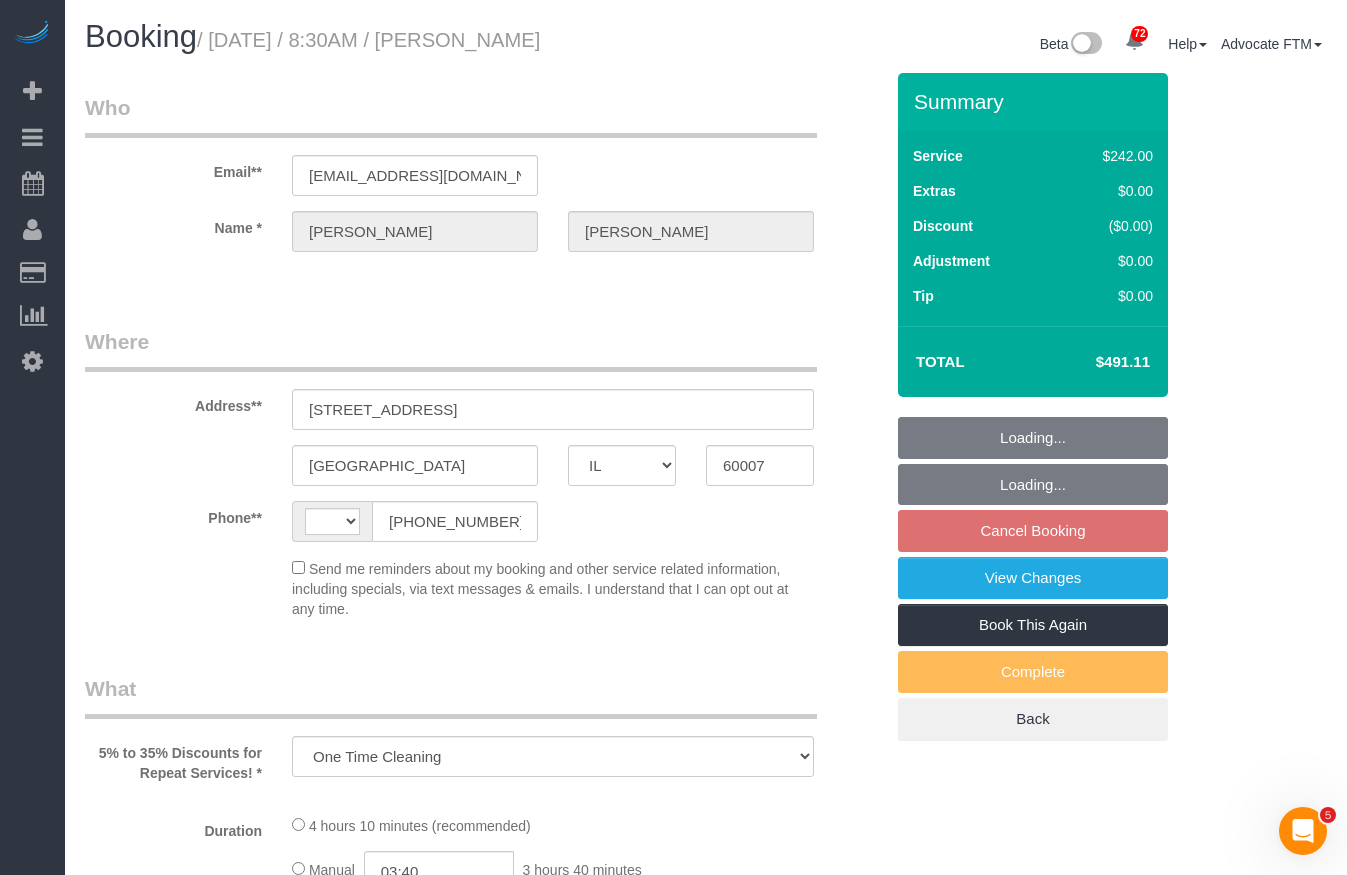 scroll, scrollTop: 0, scrollLeft: 0, axis: both 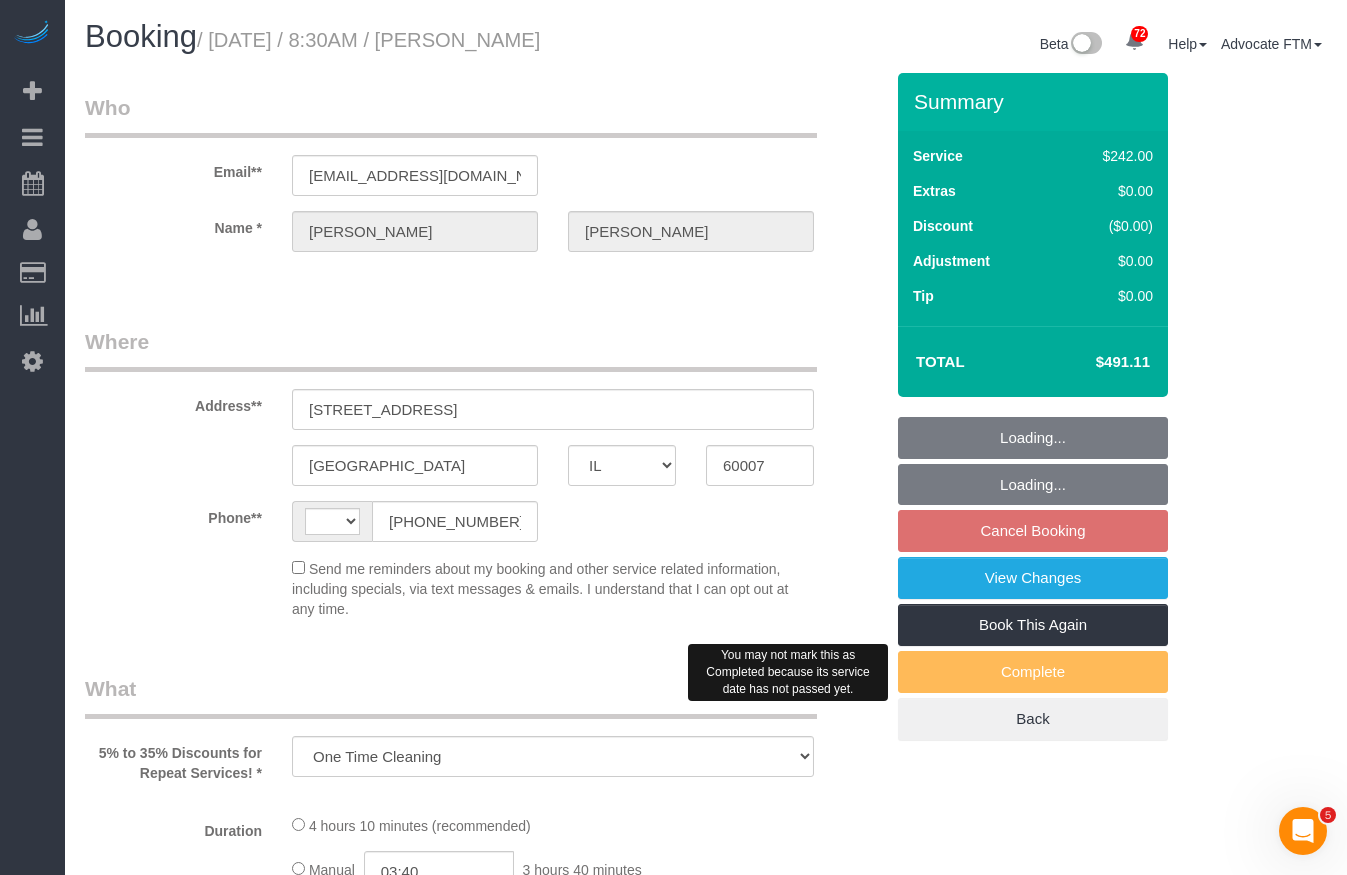 select on "string:[GEOGRAPHIC_DATA]" 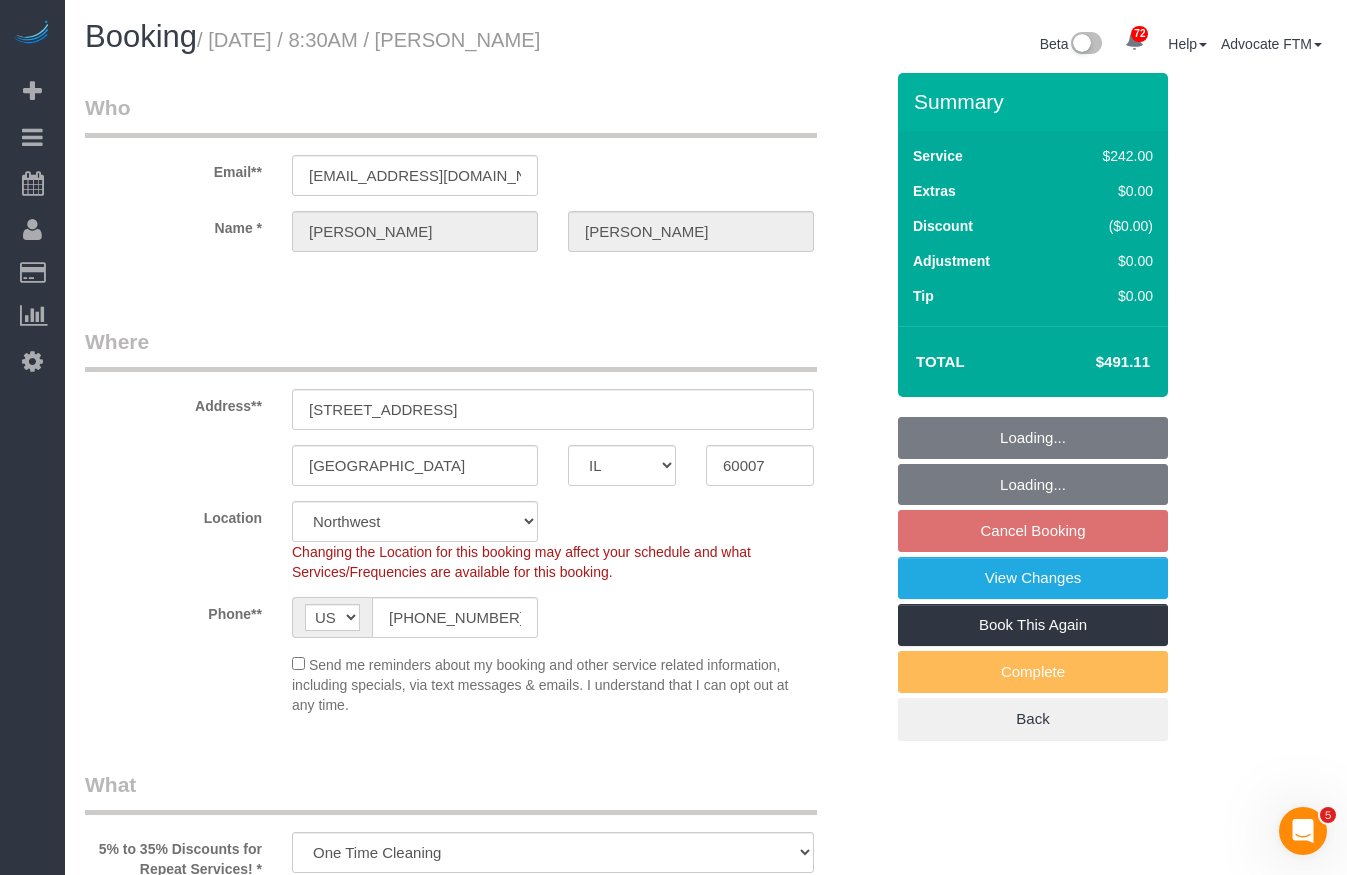 select on "number:1" 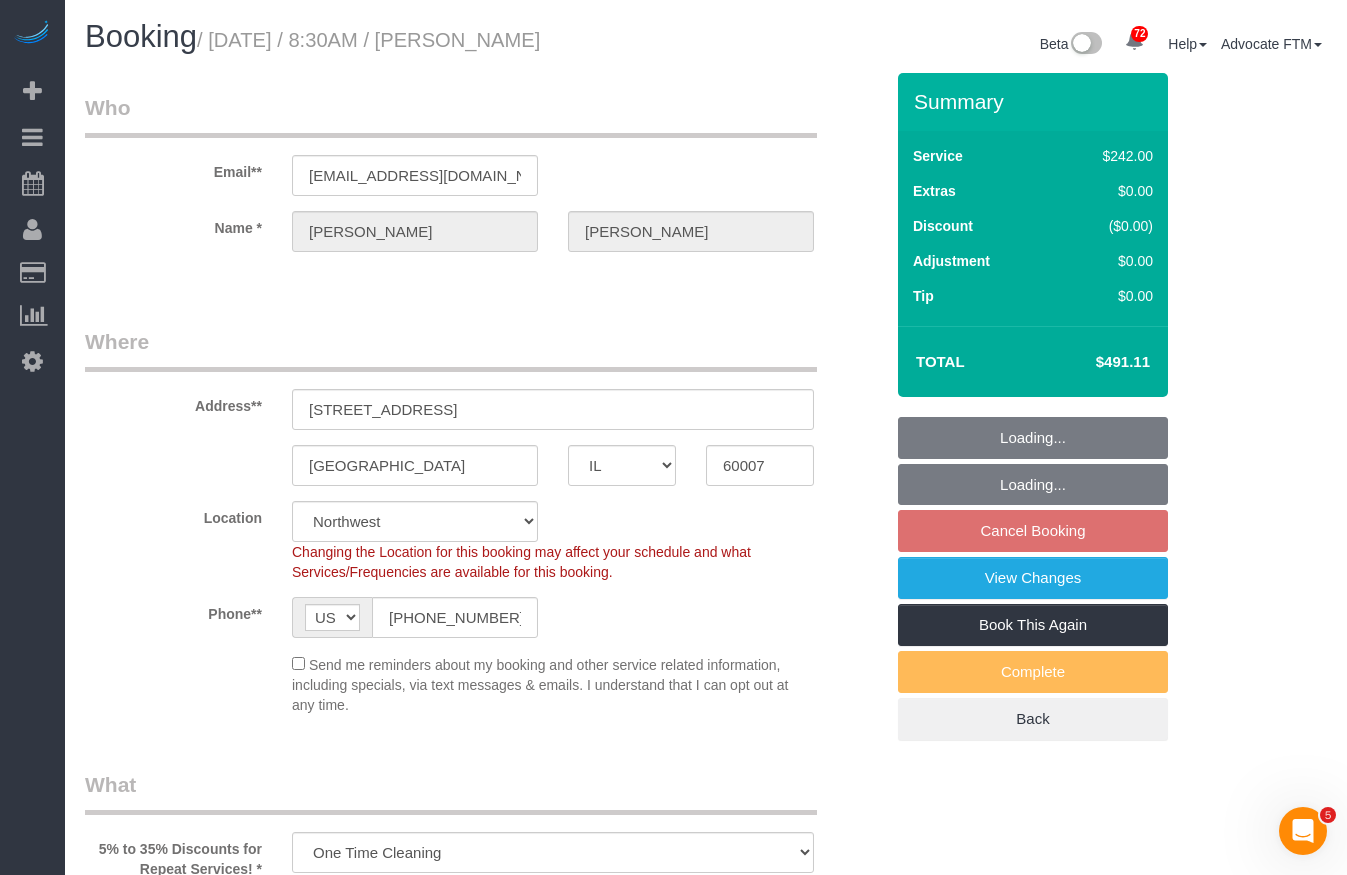 select on "512" 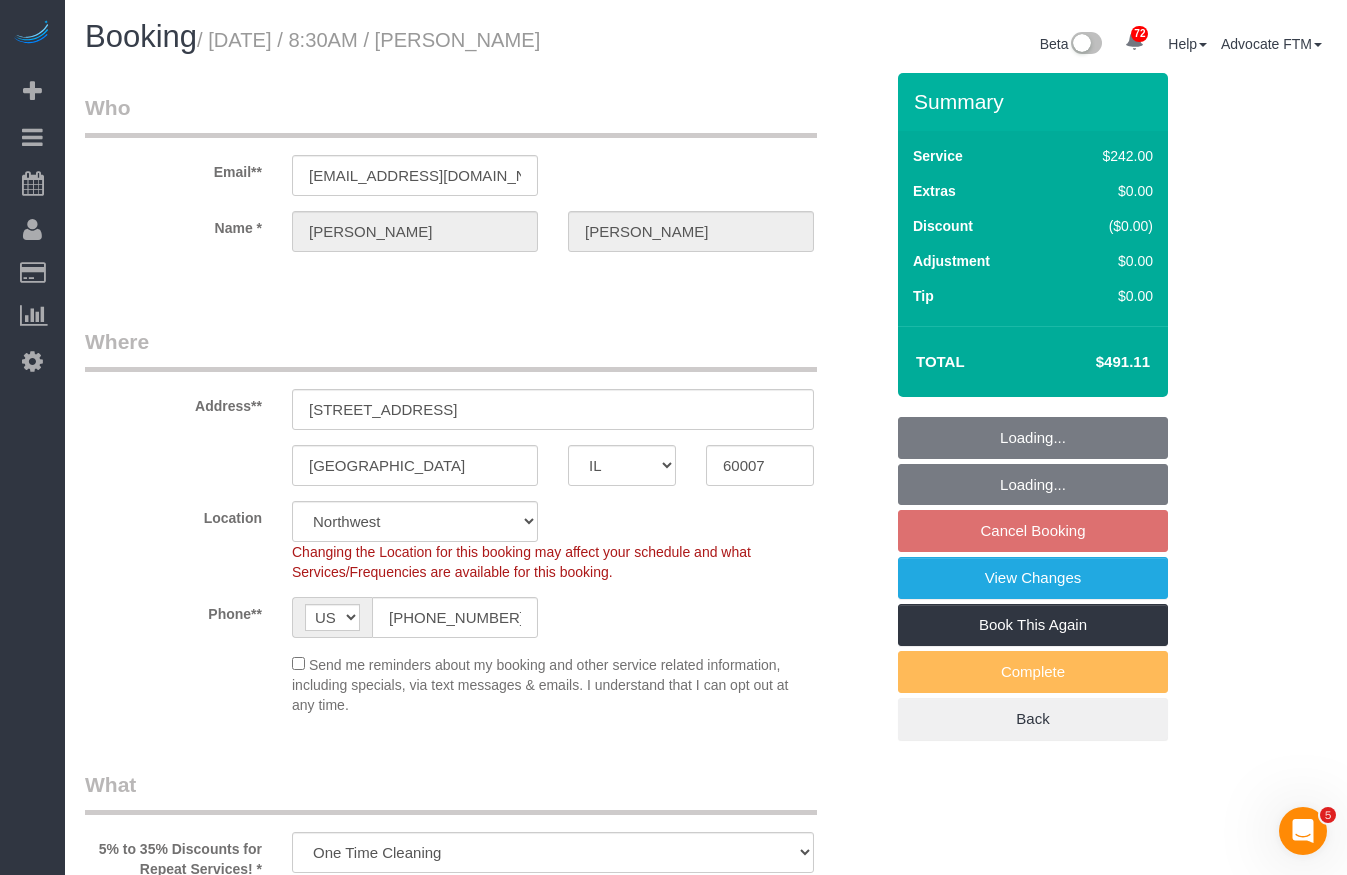 select on "3" 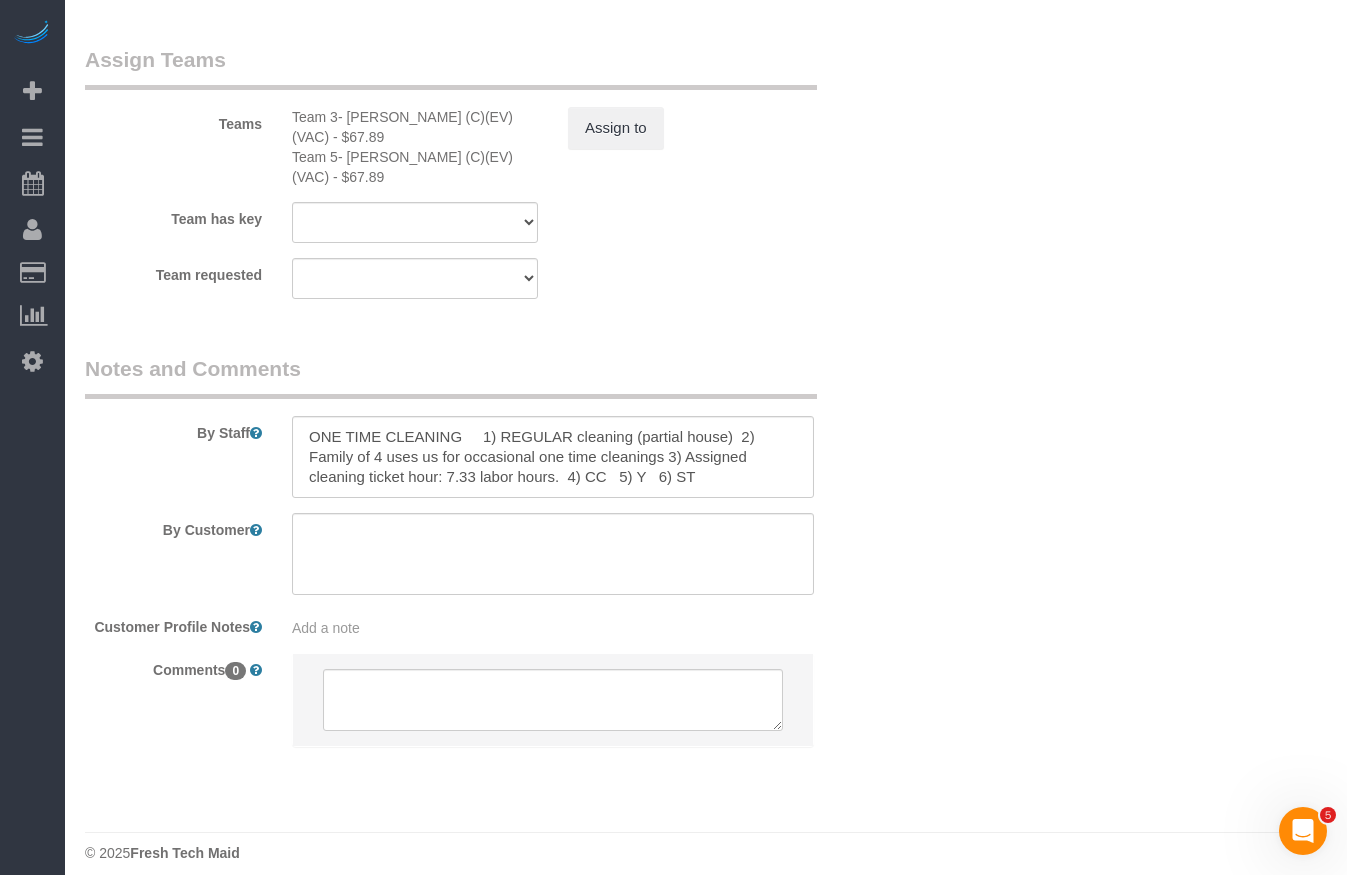 scroll, scrollTop: 3516, scrollLeft: 0, axis: vertical 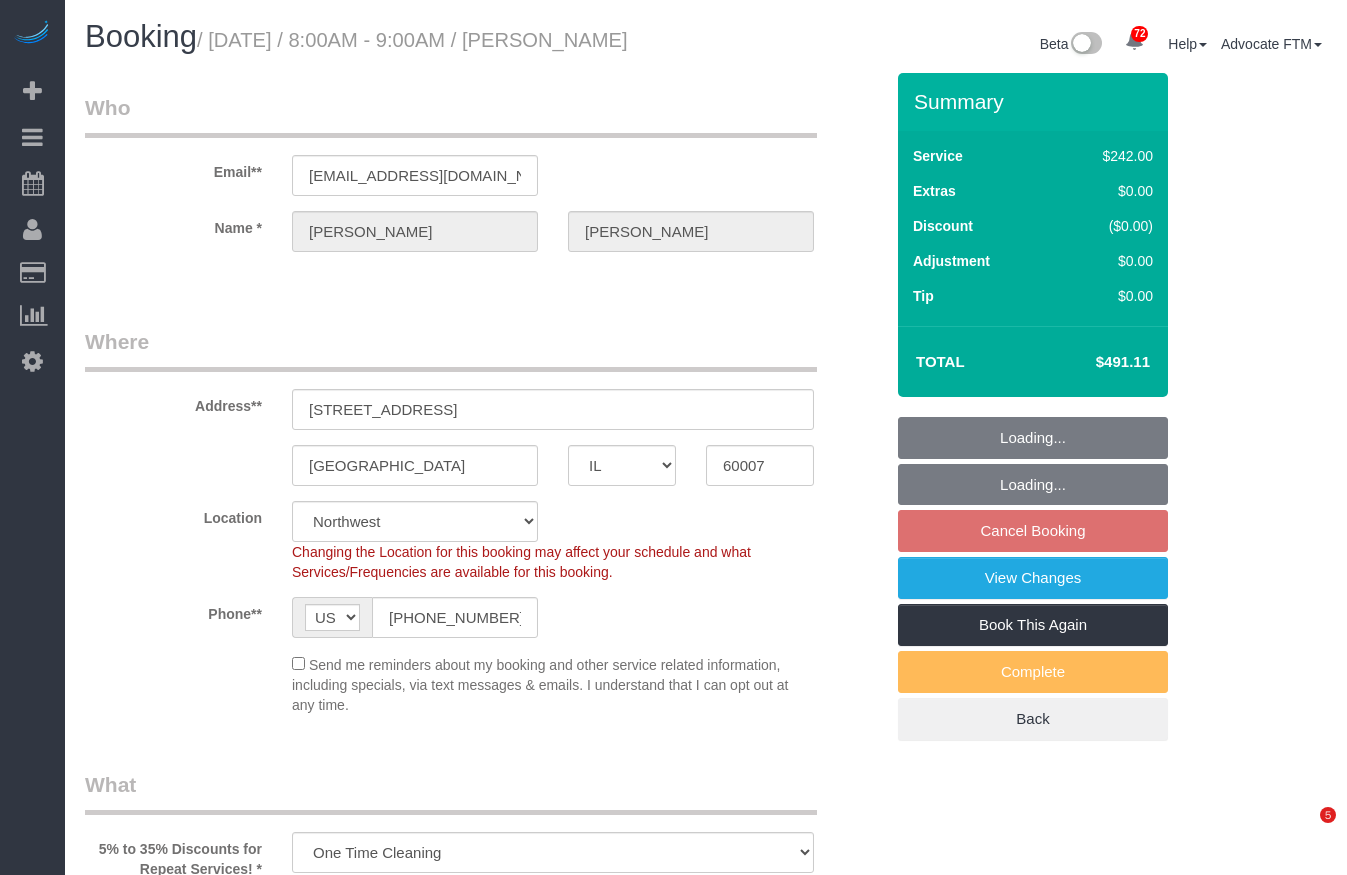 select on "IL" 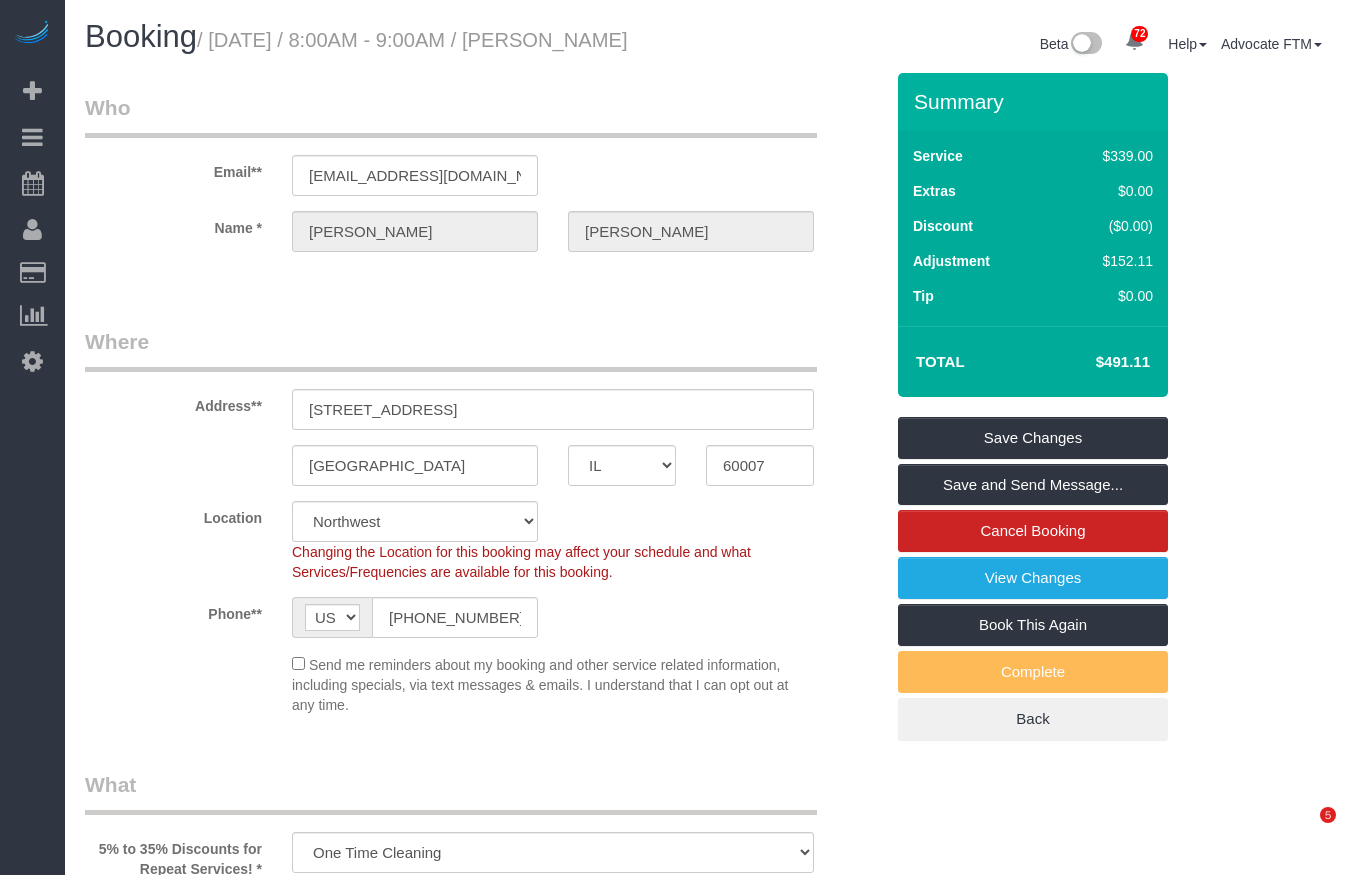 scroll, scrollTop: 0, scrollLeft: 0, axis: both 